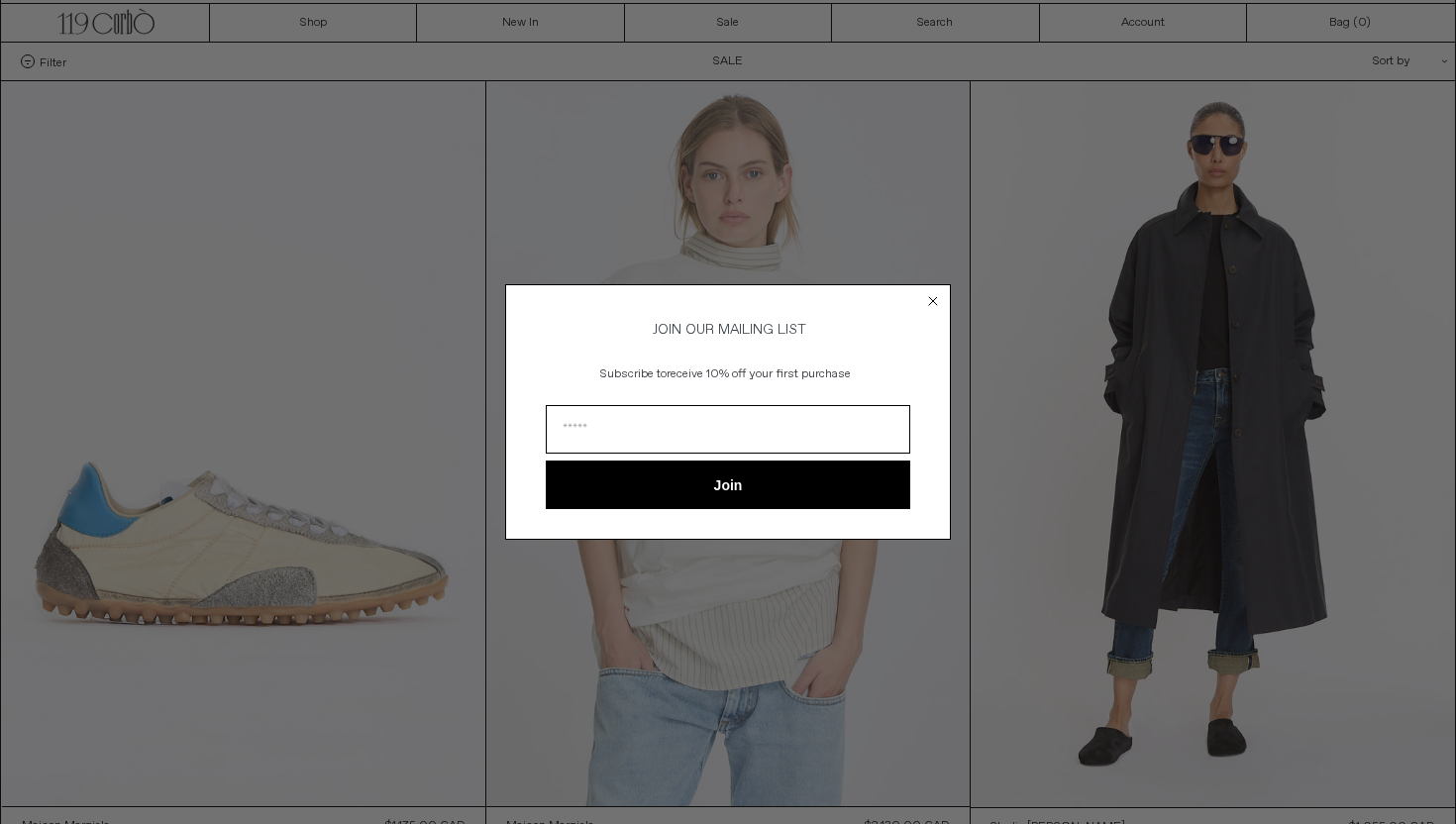 scroll, scrollTop: 0, scrollLeft: 0, axis: both 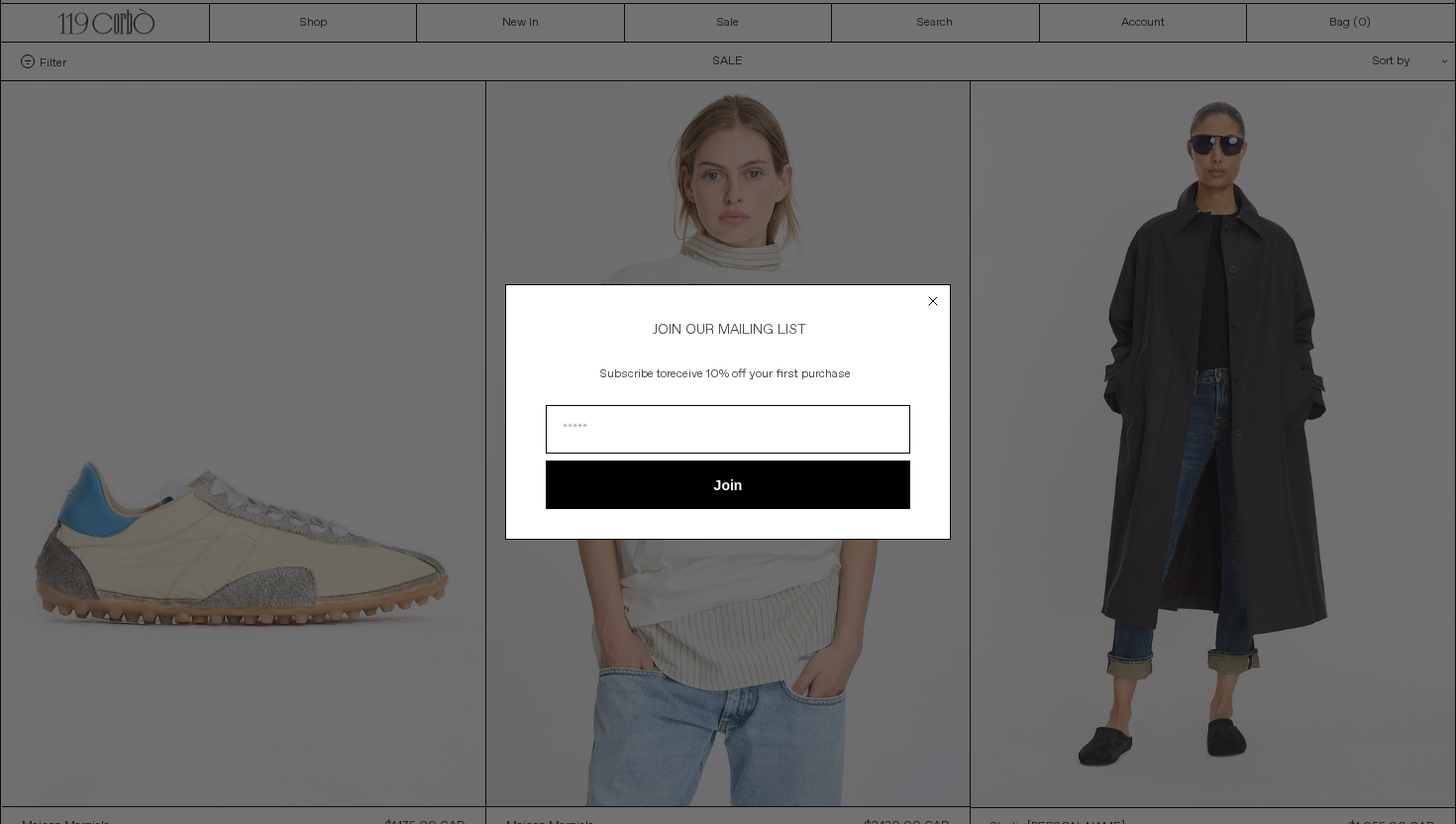click 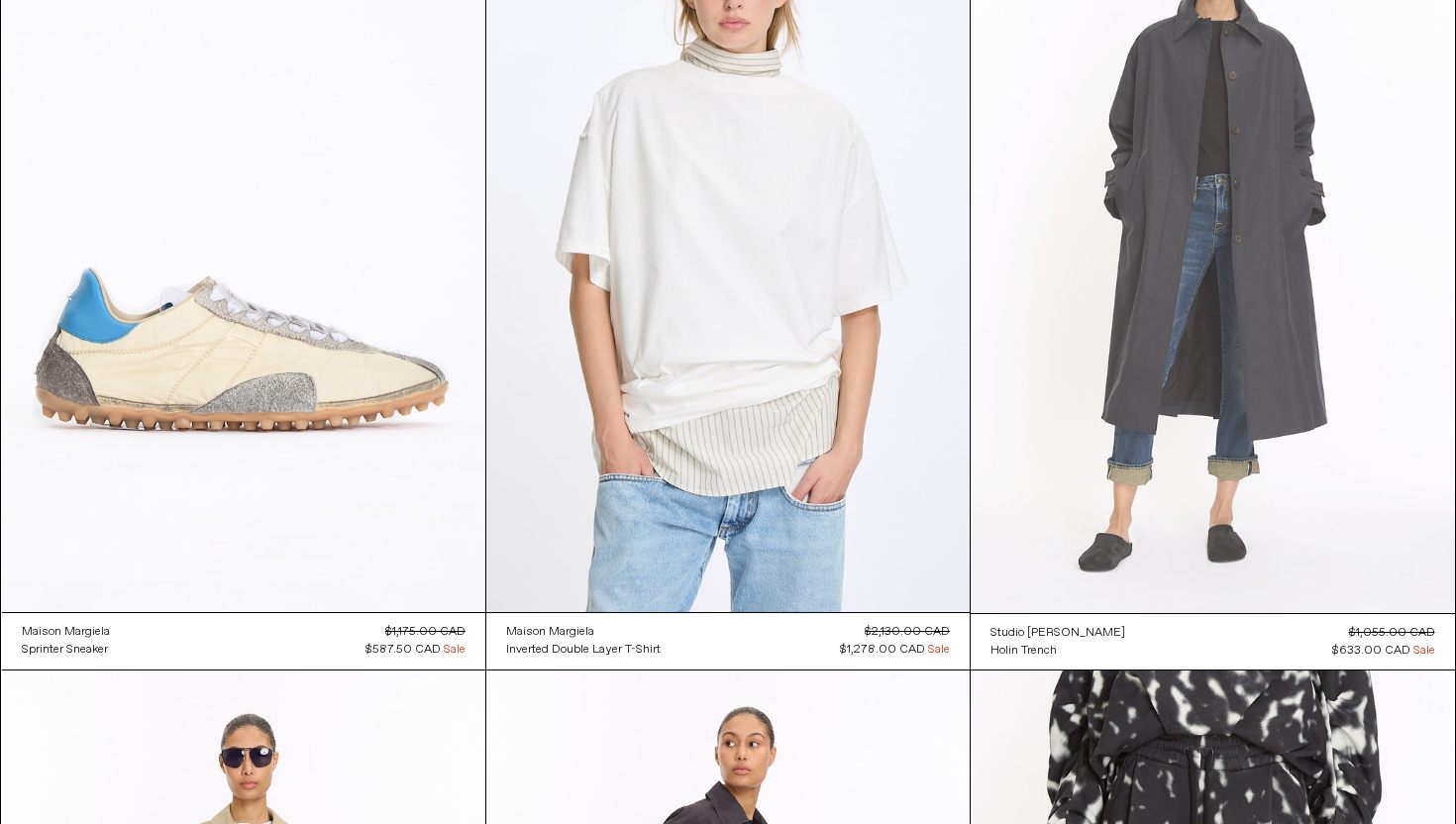 scroll, scrollTop: 247, scrollLeft: 0, axis: vertical 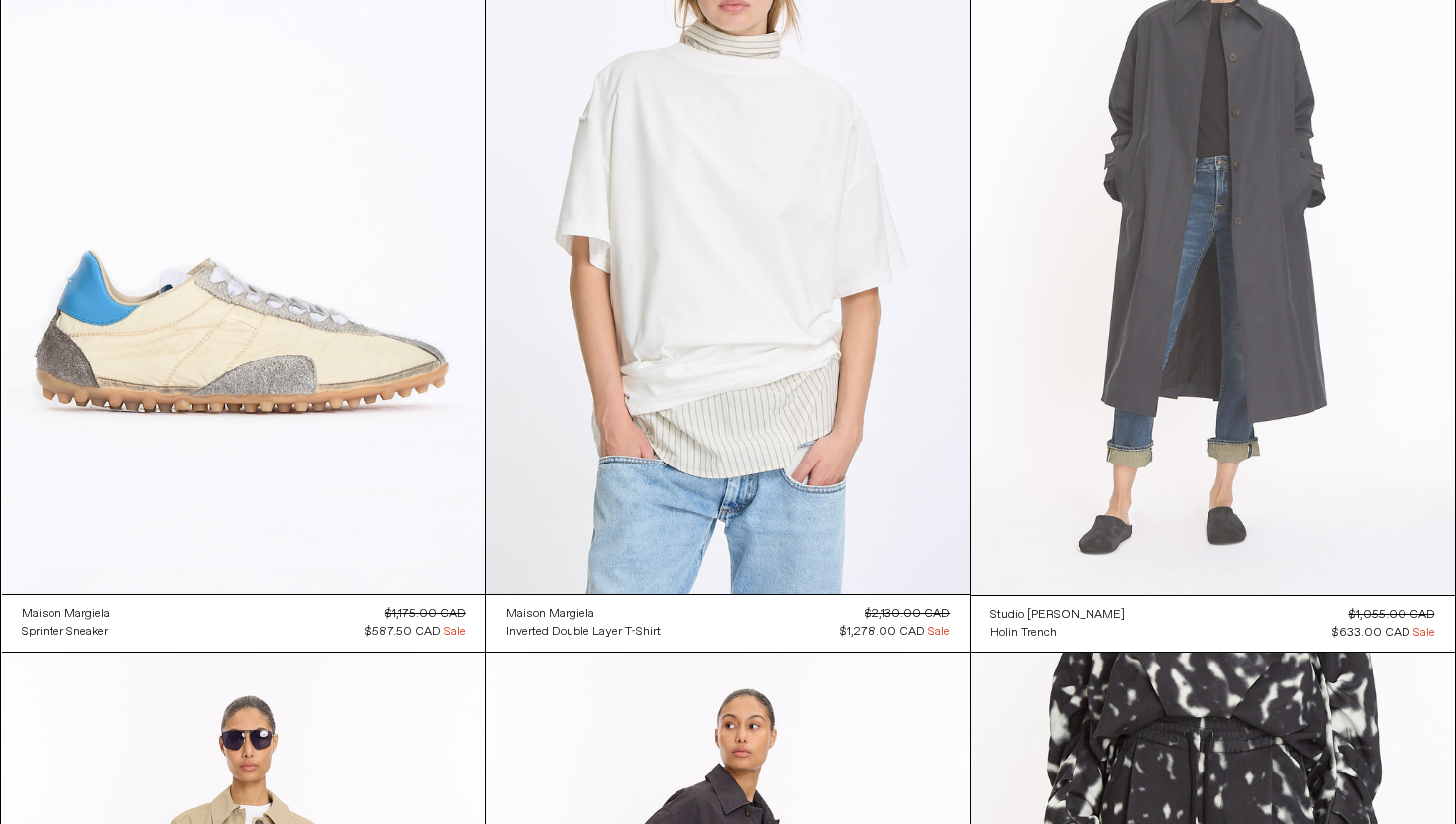 click at bounding box center (1212, 232) 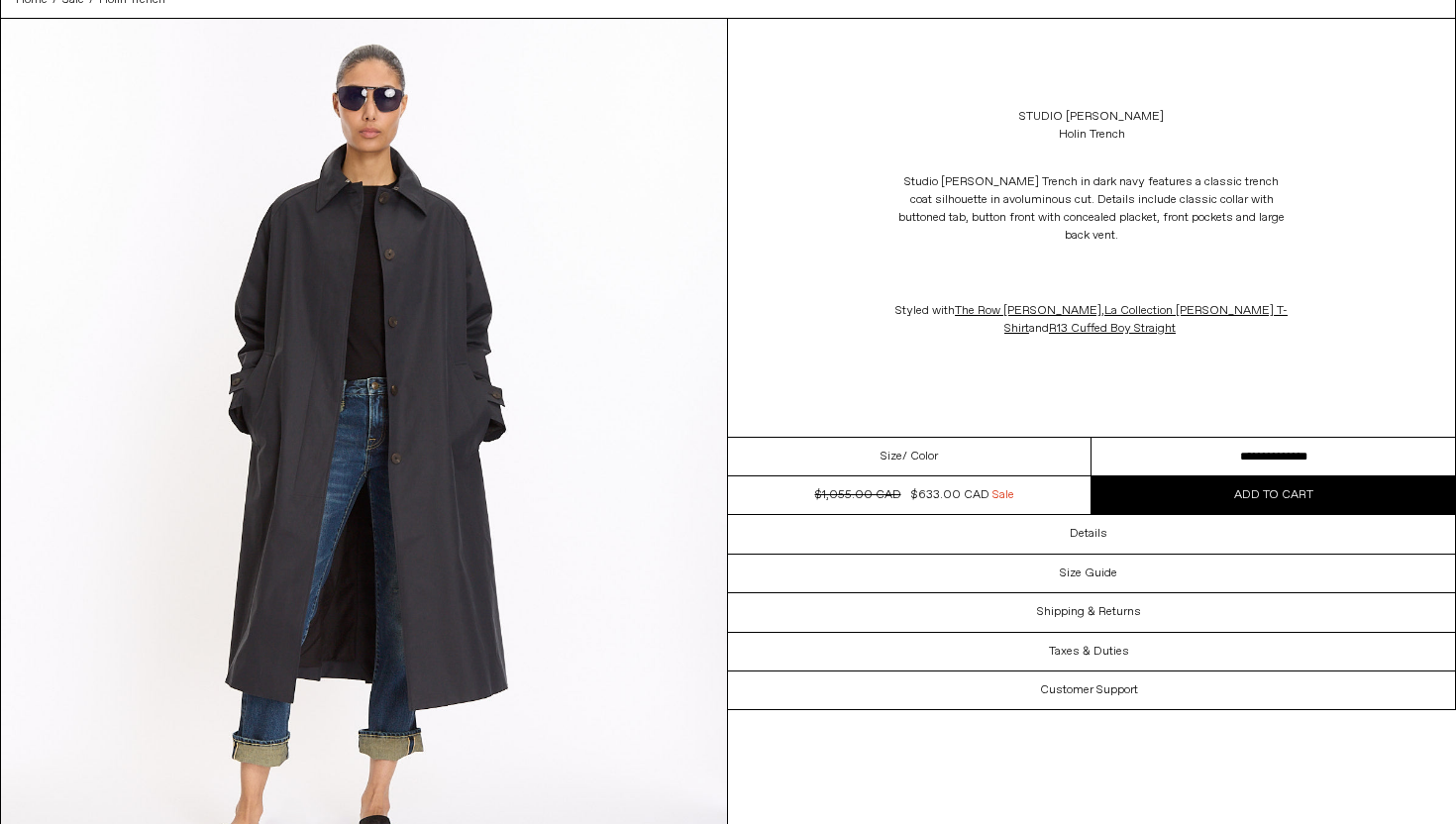 scroll, scrollTop: 99, scrollLeft: 0, axis: vertical 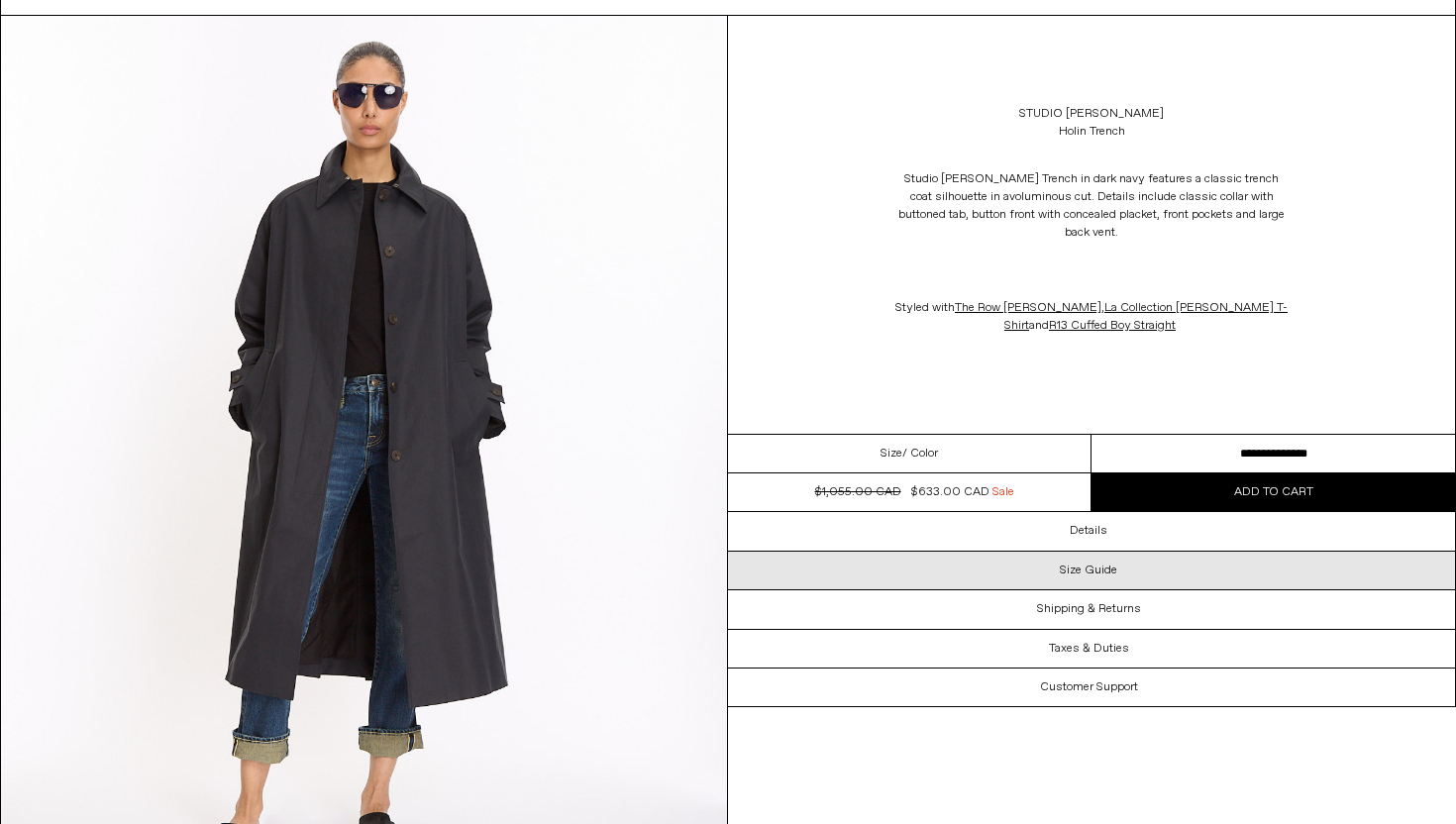 click on "Size Guide" at bounding box center [1092, 570] 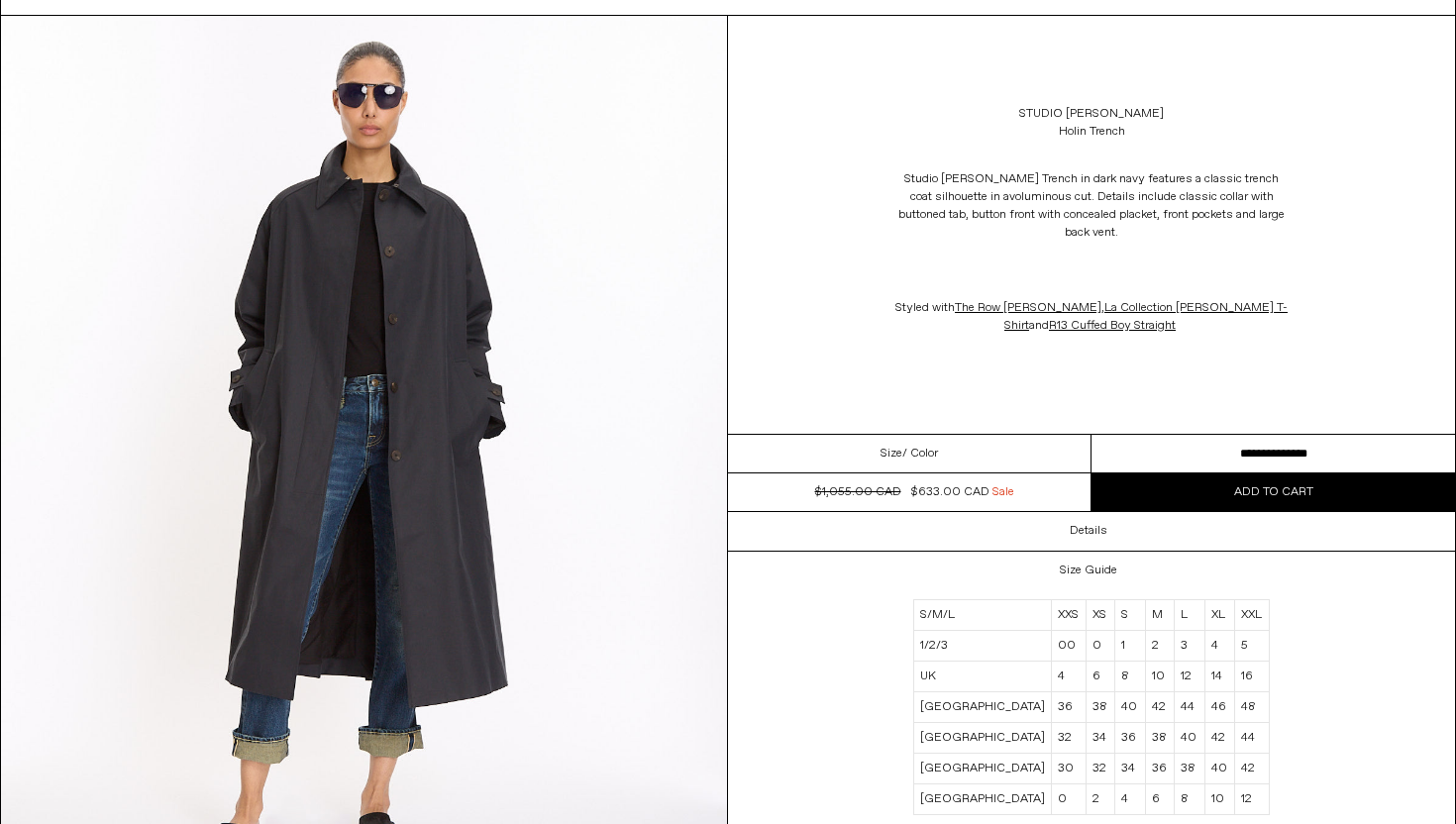 click on "Styled with  The Row Hugo Slide ,  La Collection Josepha Knit T-Shirt  and  R13 Cuffed Boy Straight" at bounding box center (1092, 317) 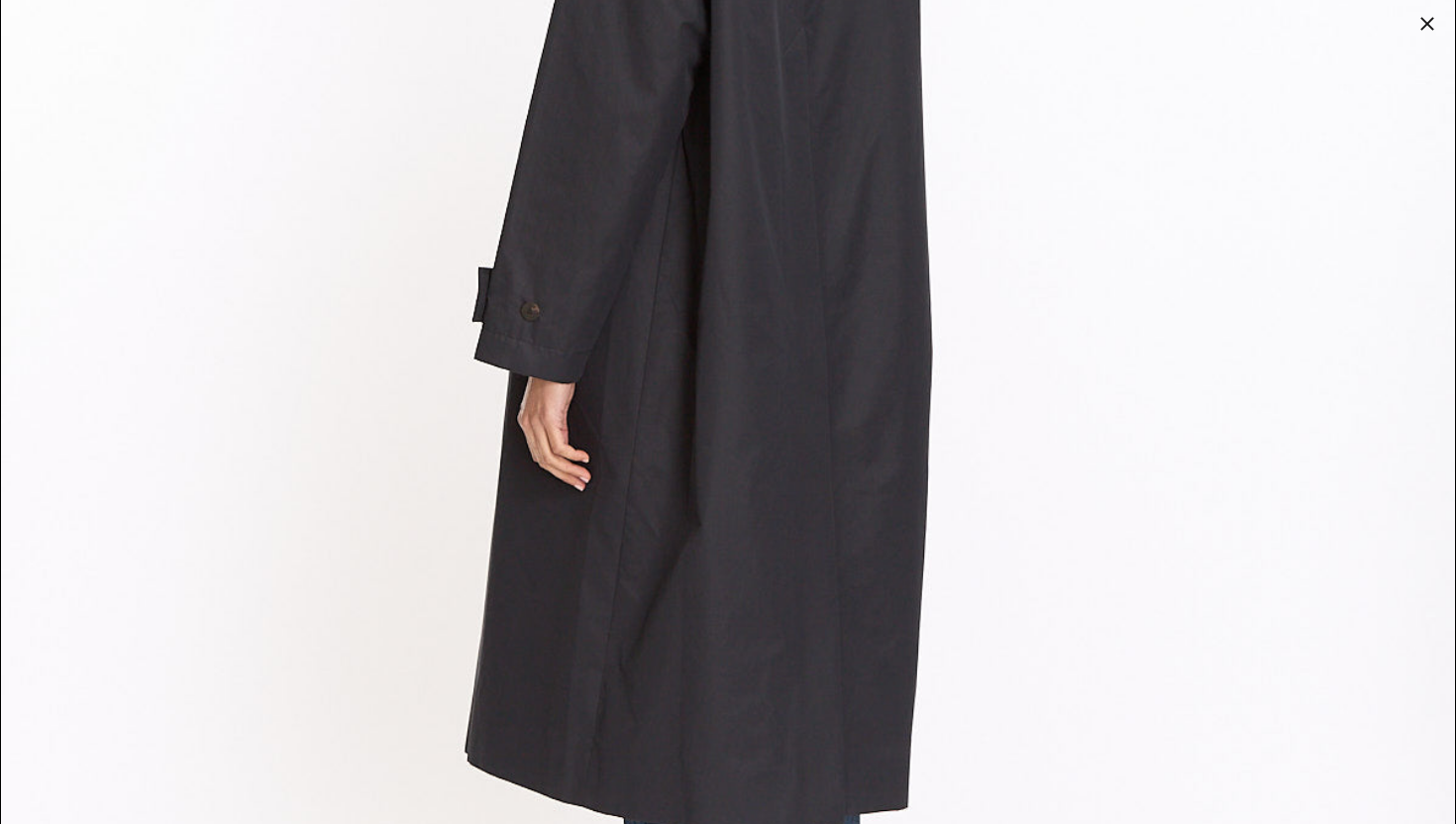 scroll, scrollTop: 6450, scrollLeft: 0, axis: vertical 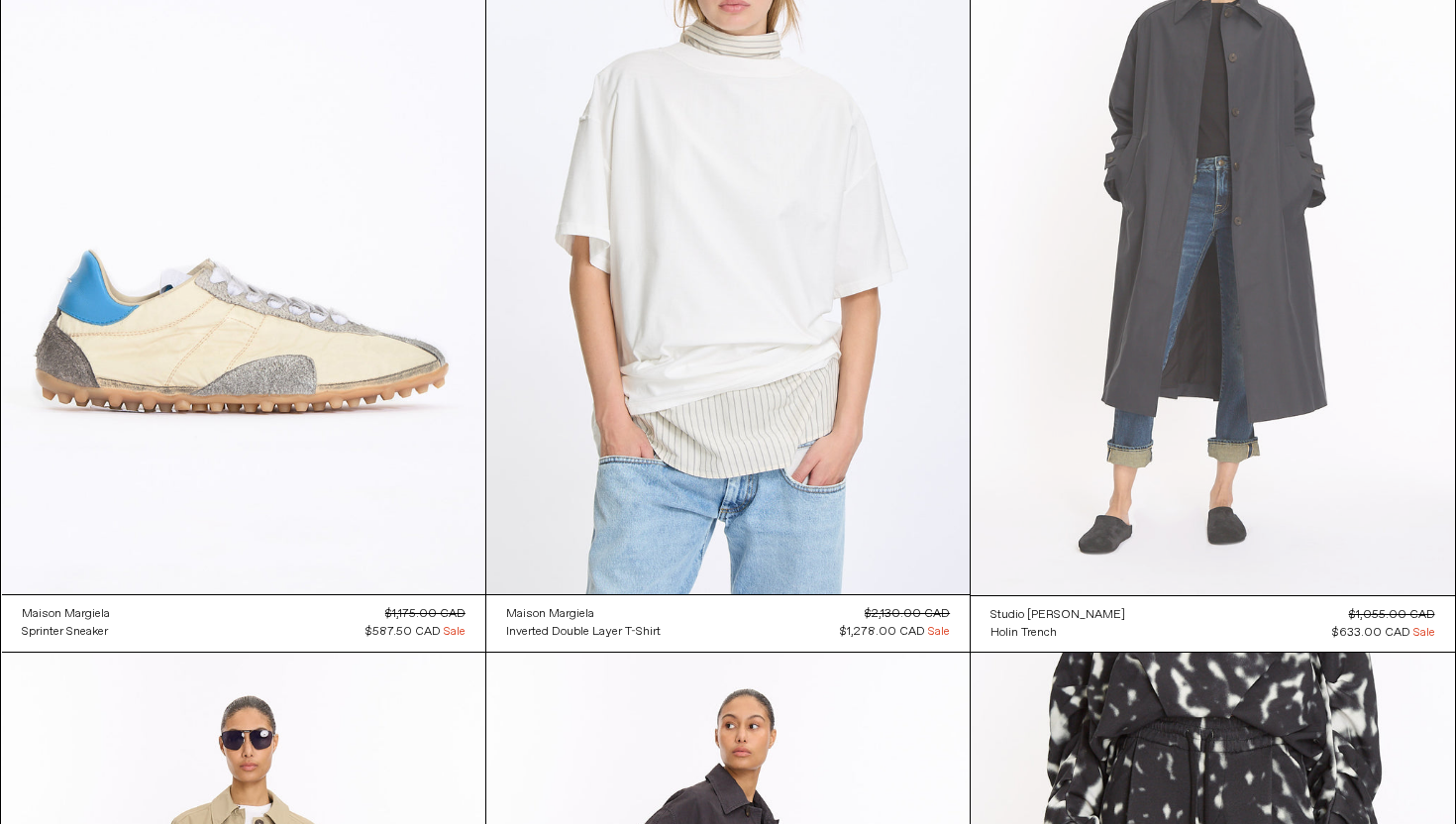 click at bounding box center [1212, 232] 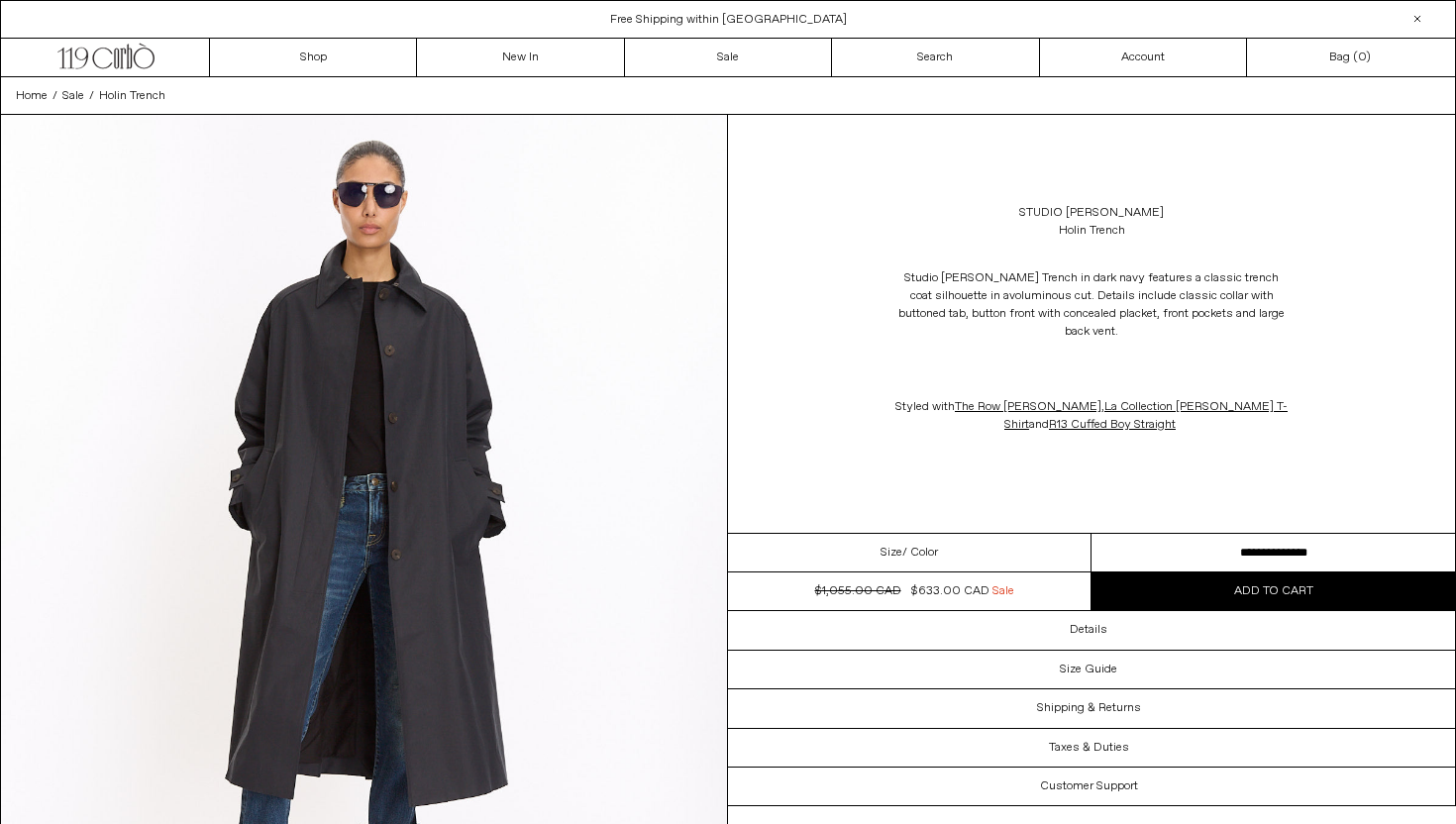 scroll, scrollTop: 0, scrollLeft: 0, axis: both 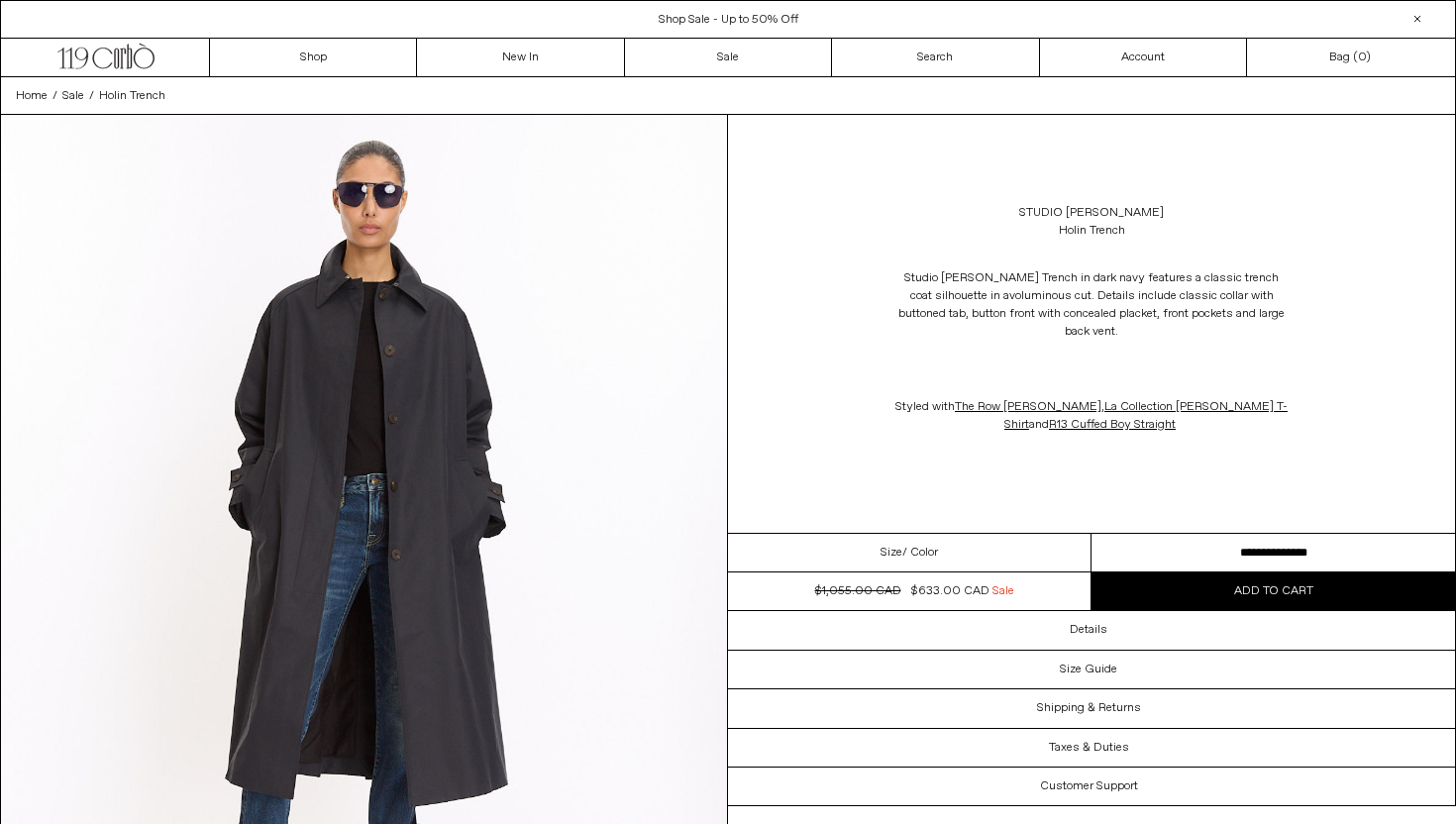select on "**********" 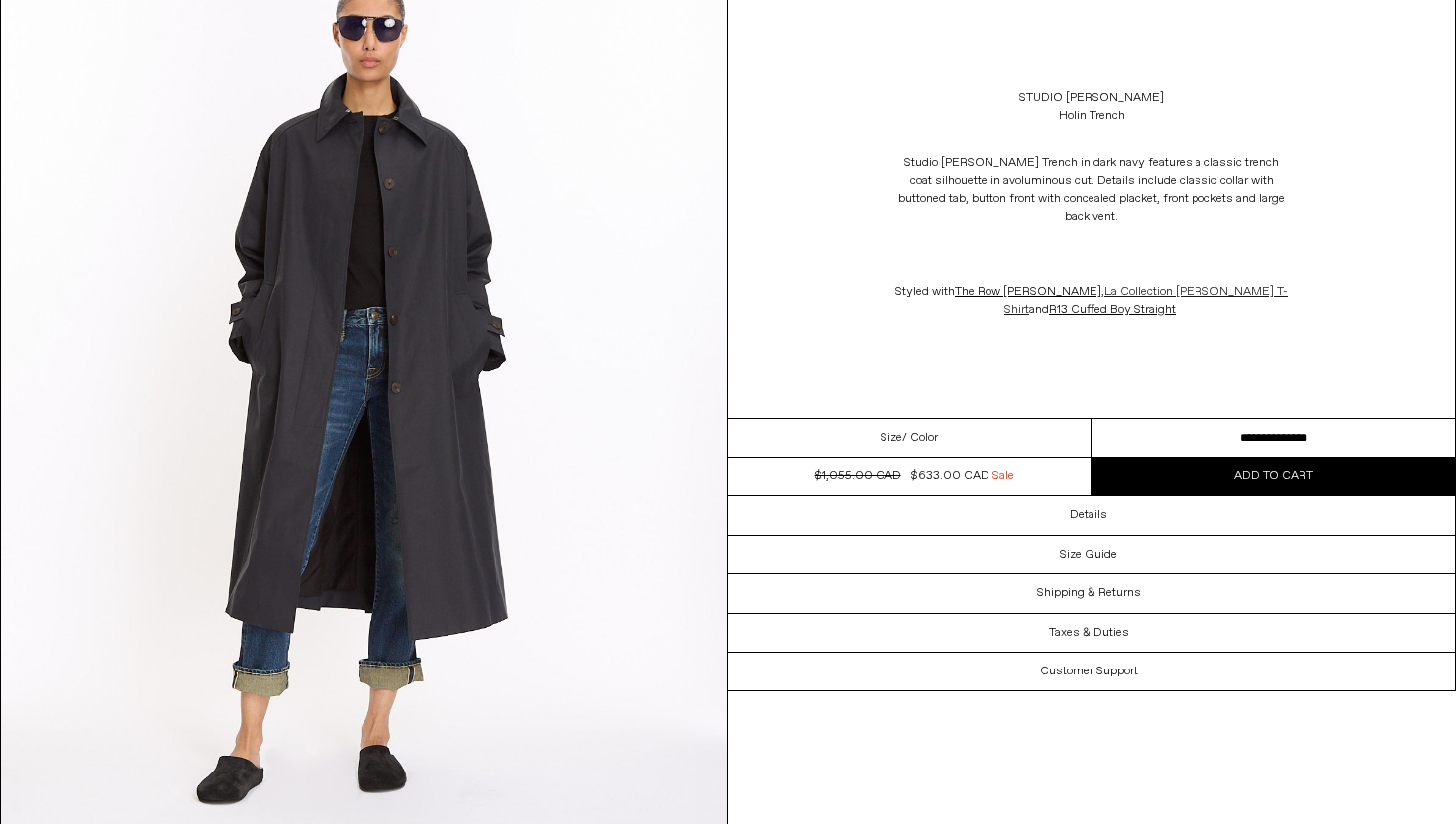 scroll, scrollTop: 168, scrollLeft: 0, axis: vertical 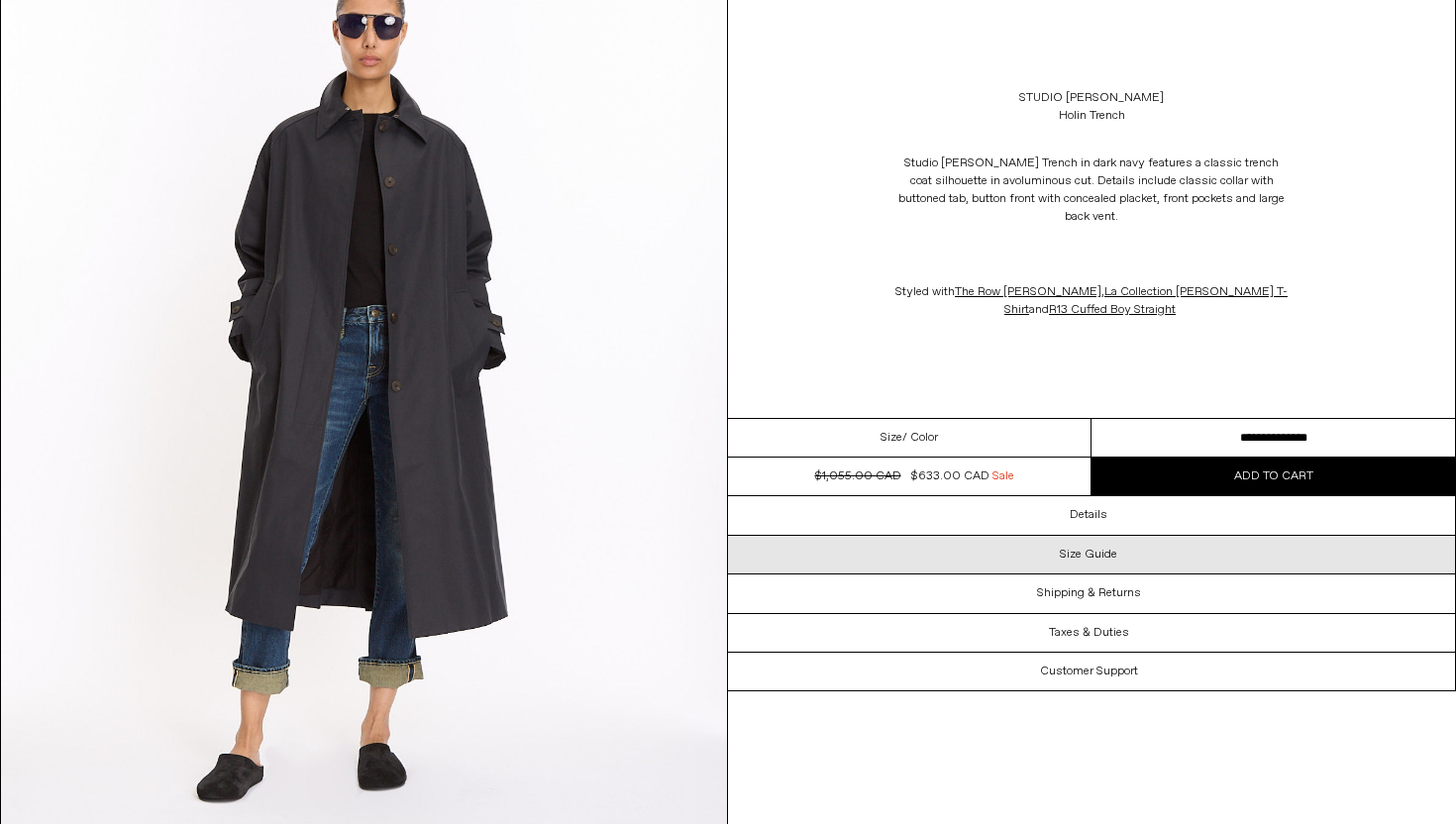 click on "Size Guide" at bounding box center (1089, 555) 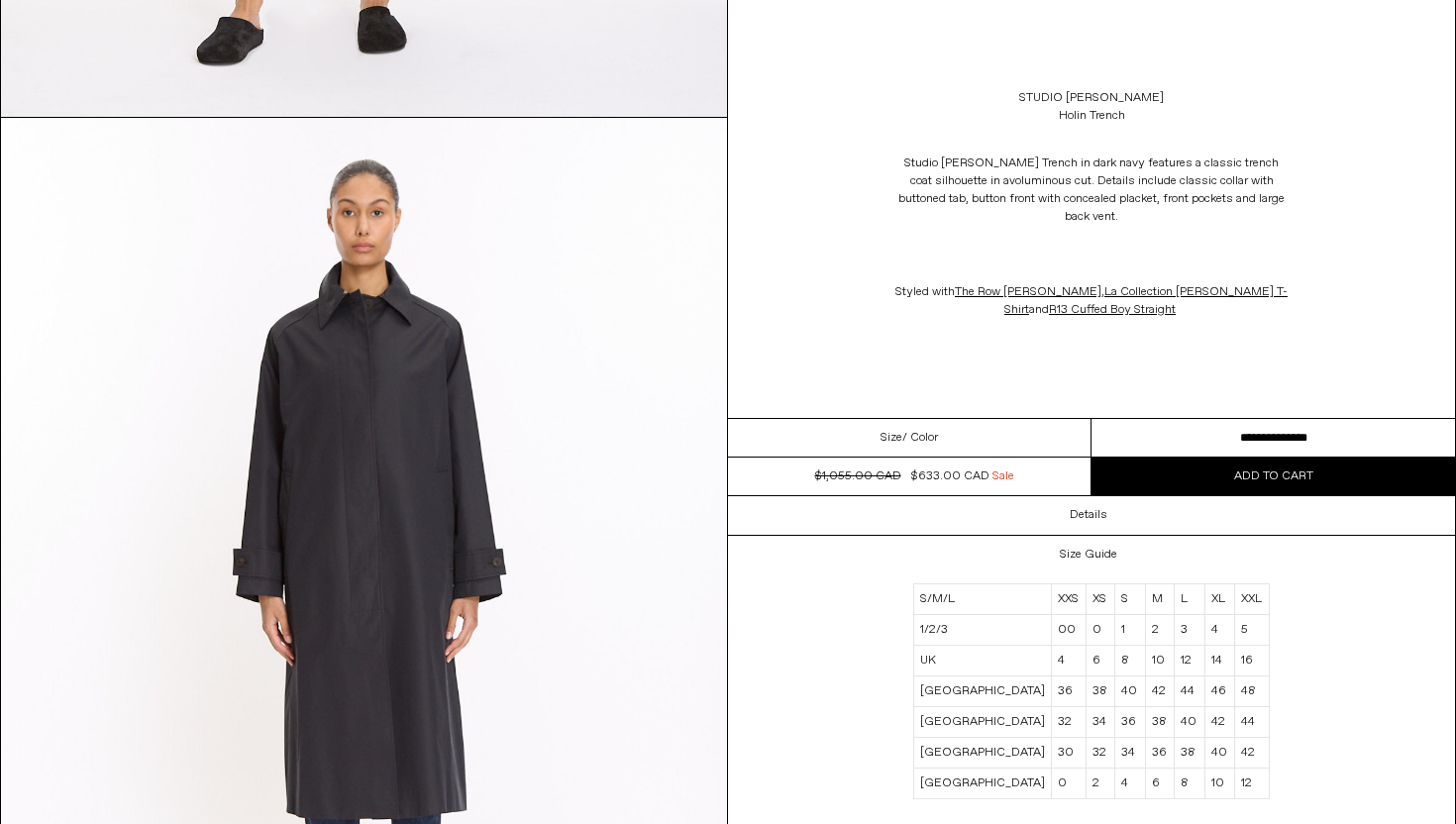 scroll, scrollTop: 887, scrollLeft: 0, axis: vertical 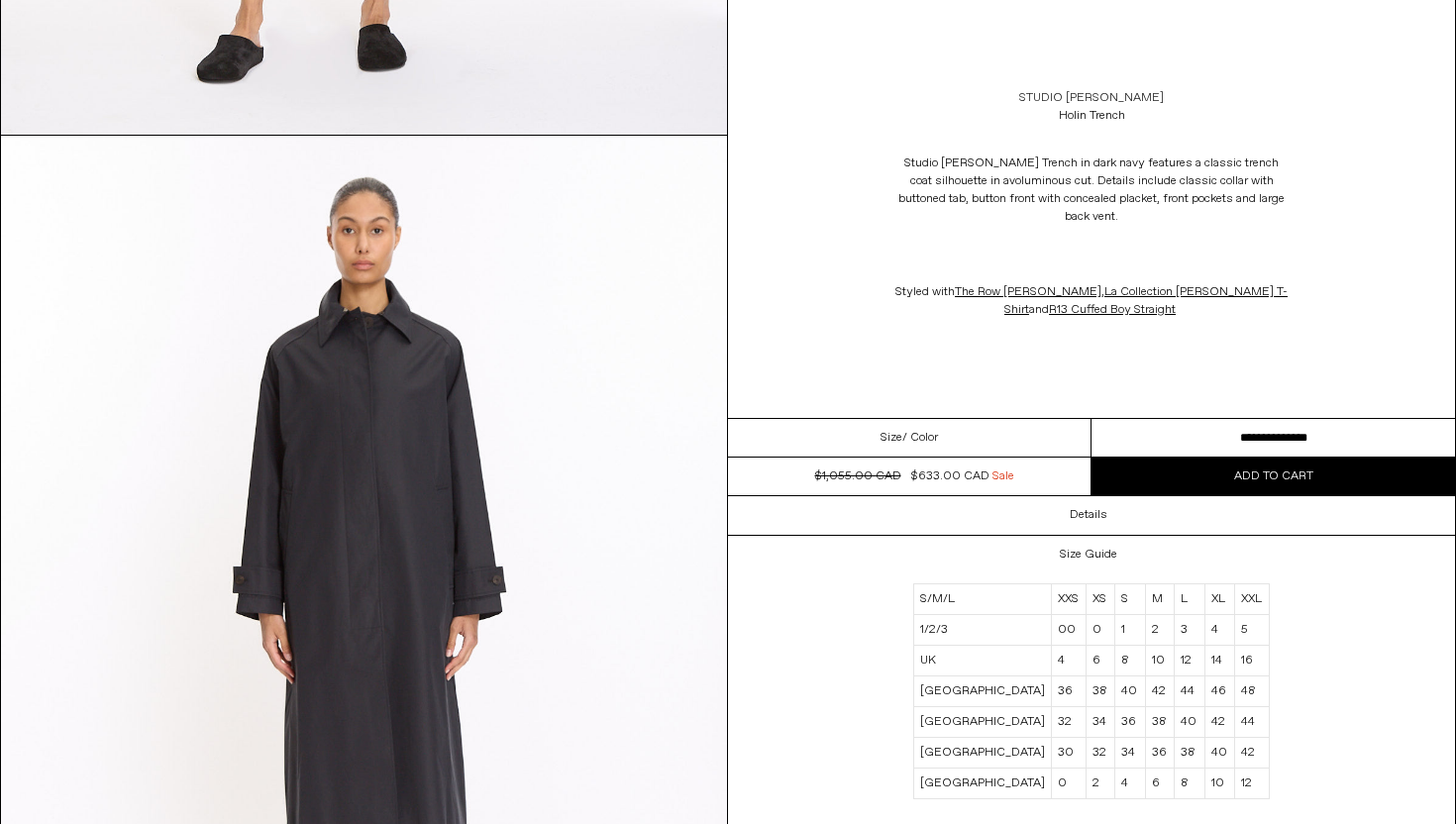 click on "Studio [PERSON_NAME]" at bounding box center (1092, 98) 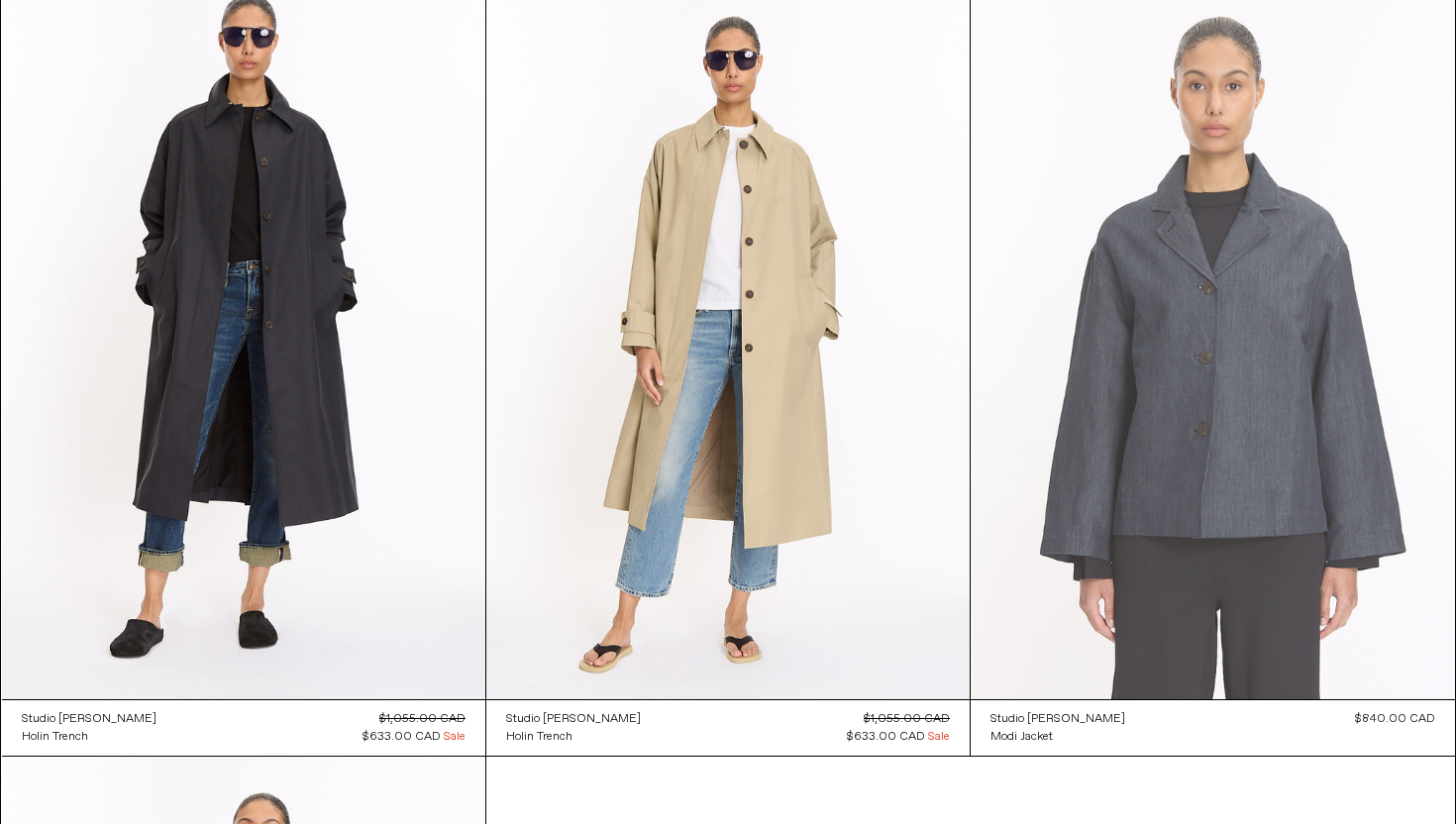 scroll, scrollTop: 1710, scrollLeft: 0, axis: vertical 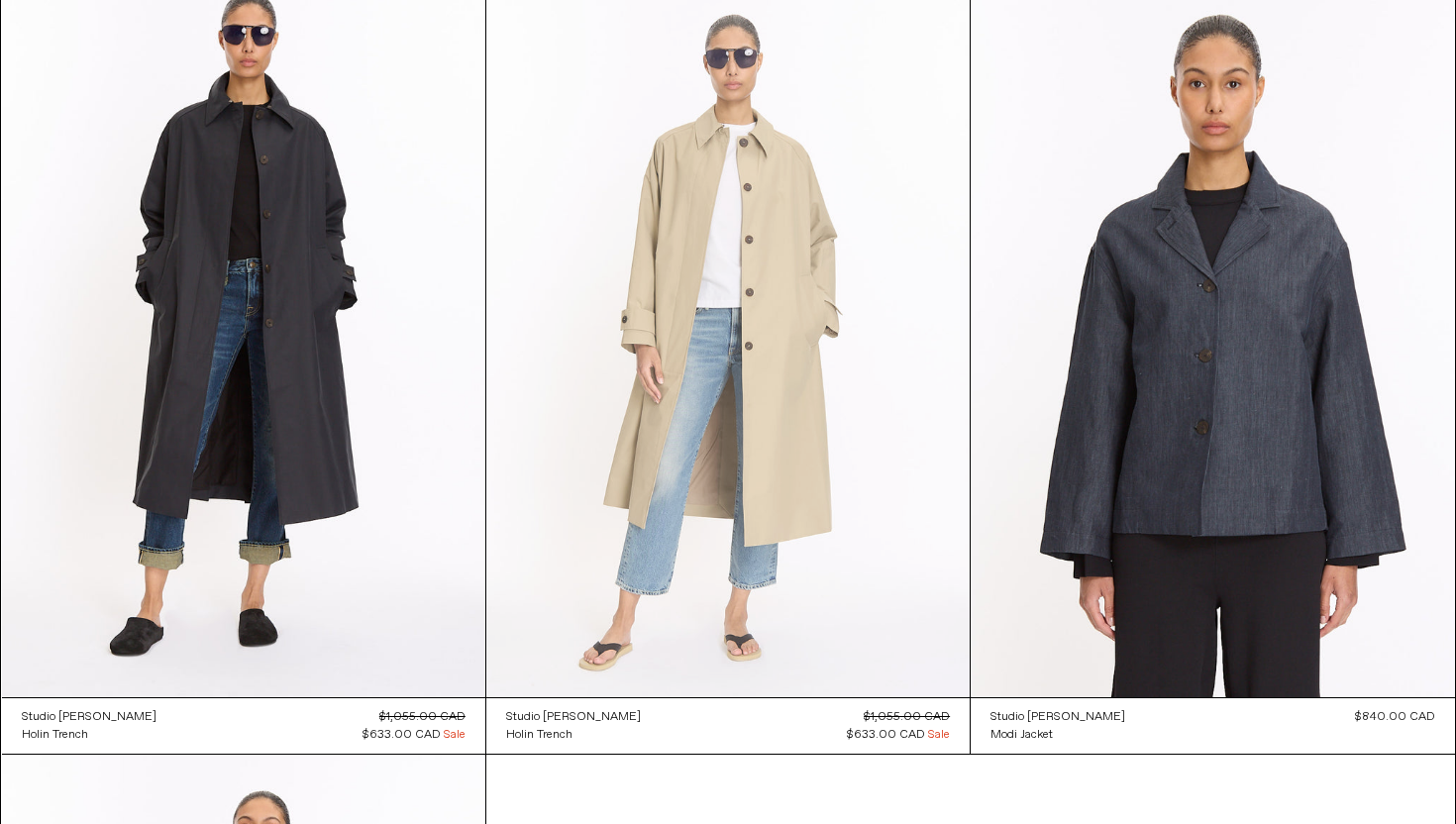 click at bounding box center (728, 334) 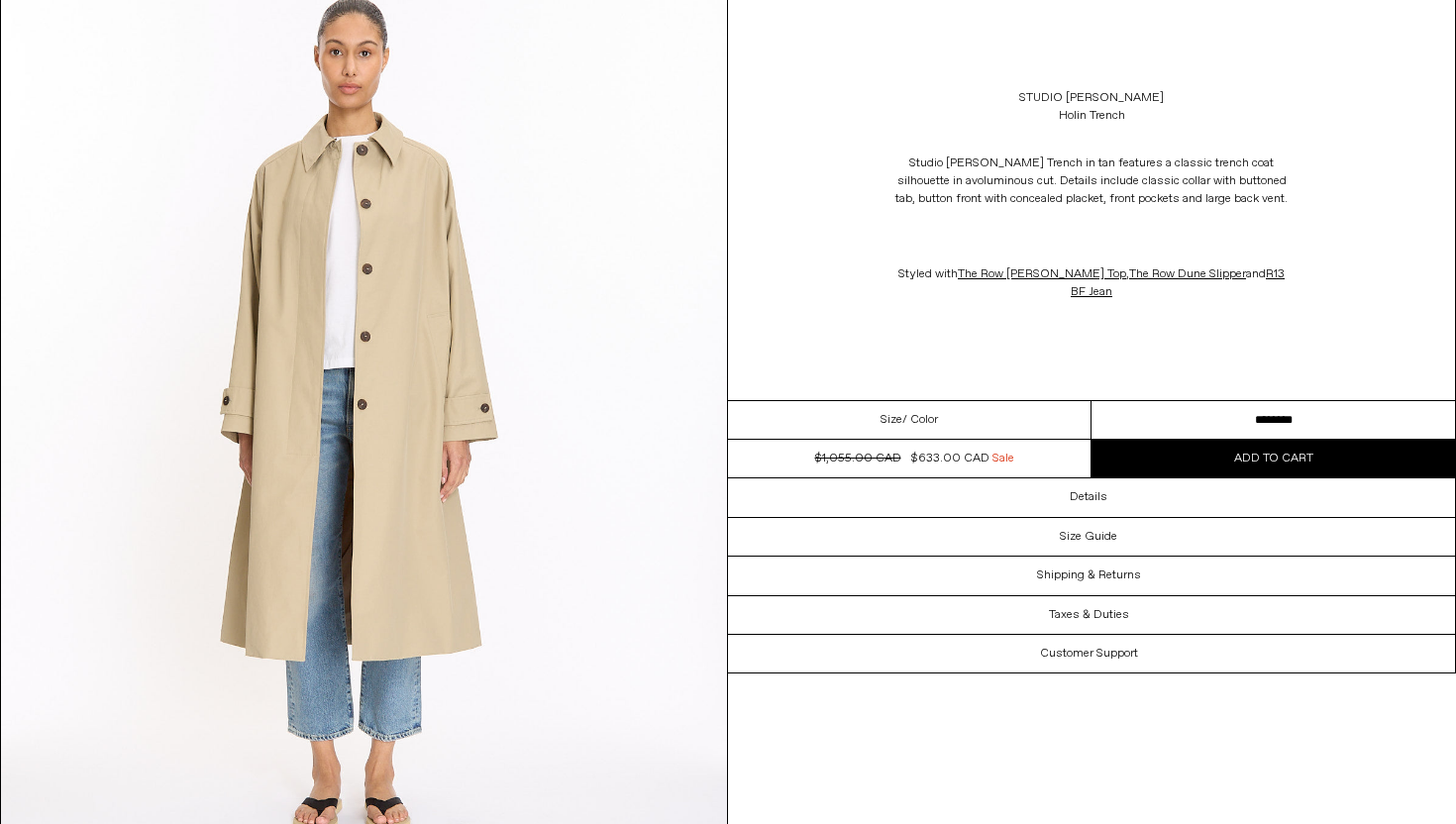 scroll, scrollTop: 3803, scrollLeft: 0, axis: vertical 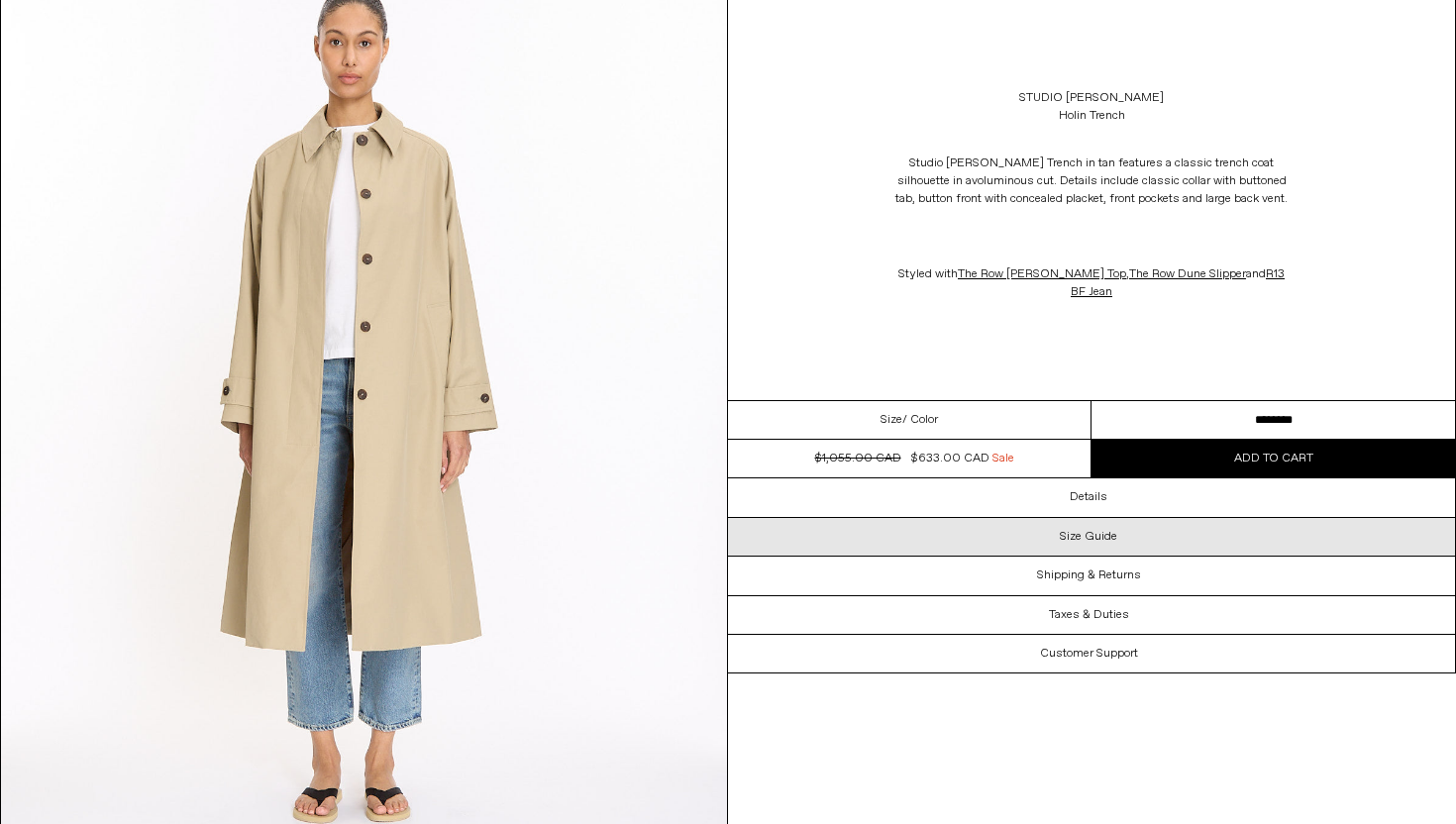 click on "Size Guide" at bounding box center [1092, 537] 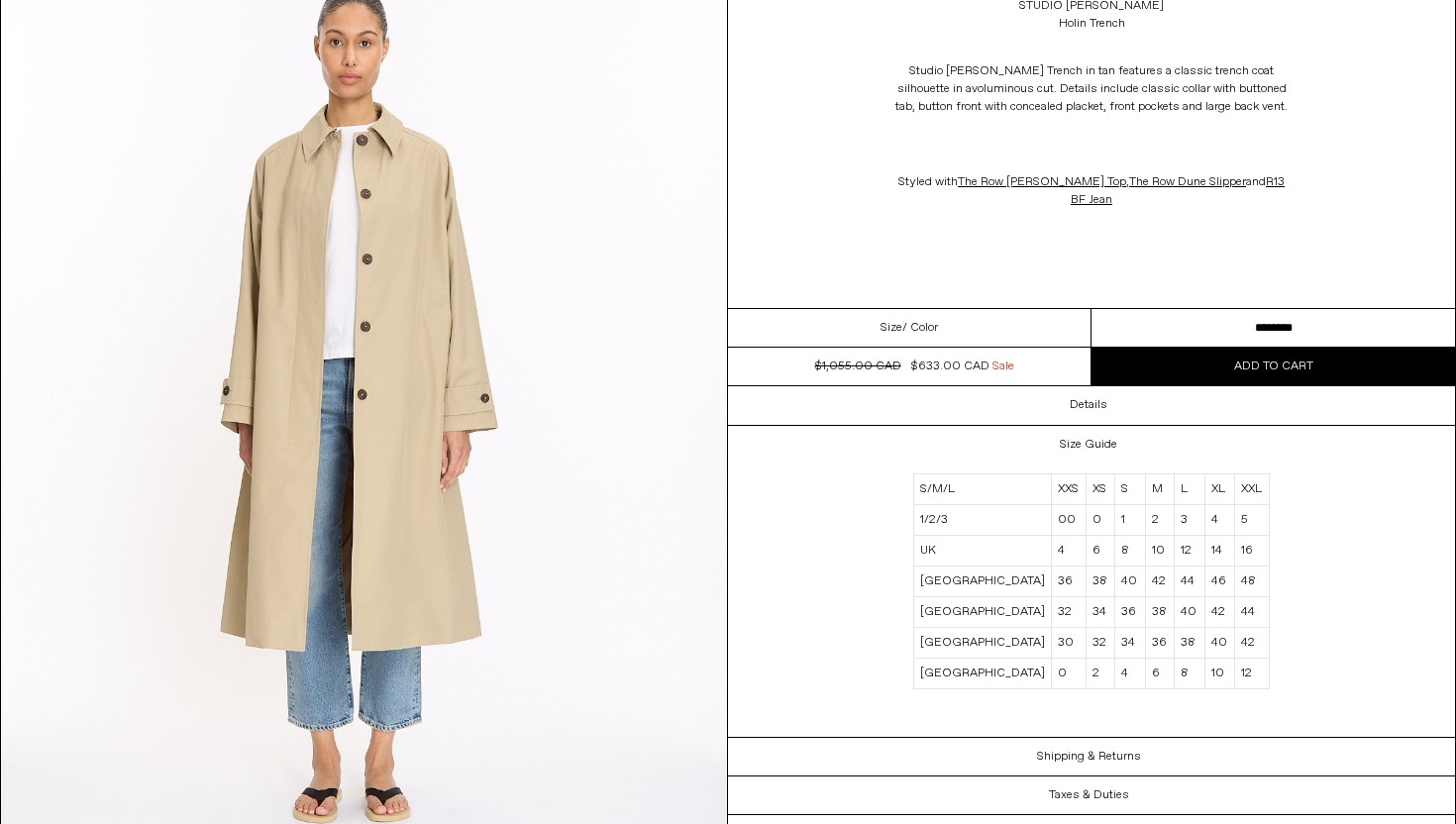 scroll, scrollTop: 3594, scrollLeft: 0, axis: vertical 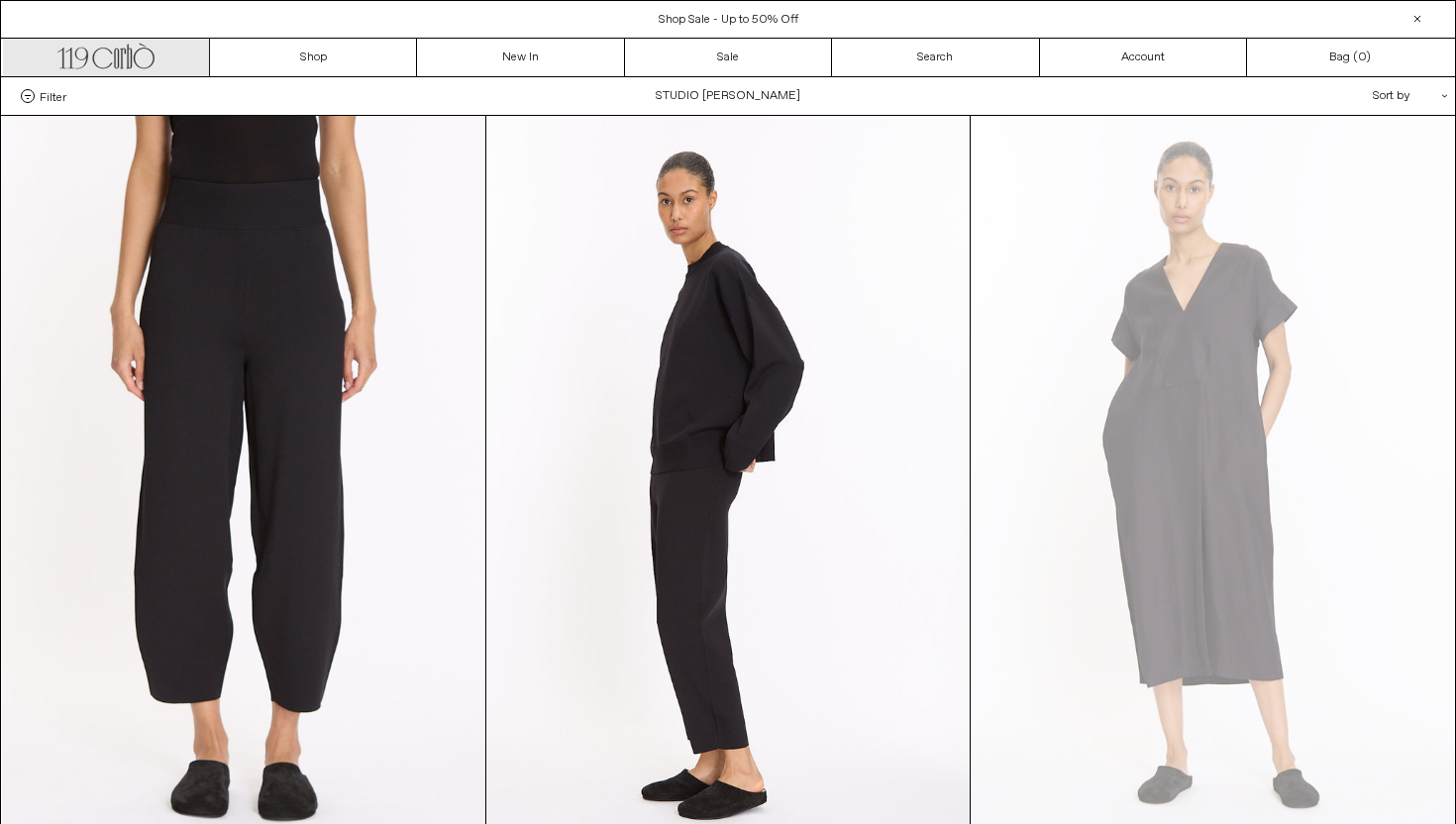 click on ".cls-1,
.cls-2 {
fill: #231f20;
stroke: #231f20;
stroke-miterlimit: 10;
stroke-width: 5px;
}
.cls-1 {
fill-rule: evenodd;
}
Asset 1" 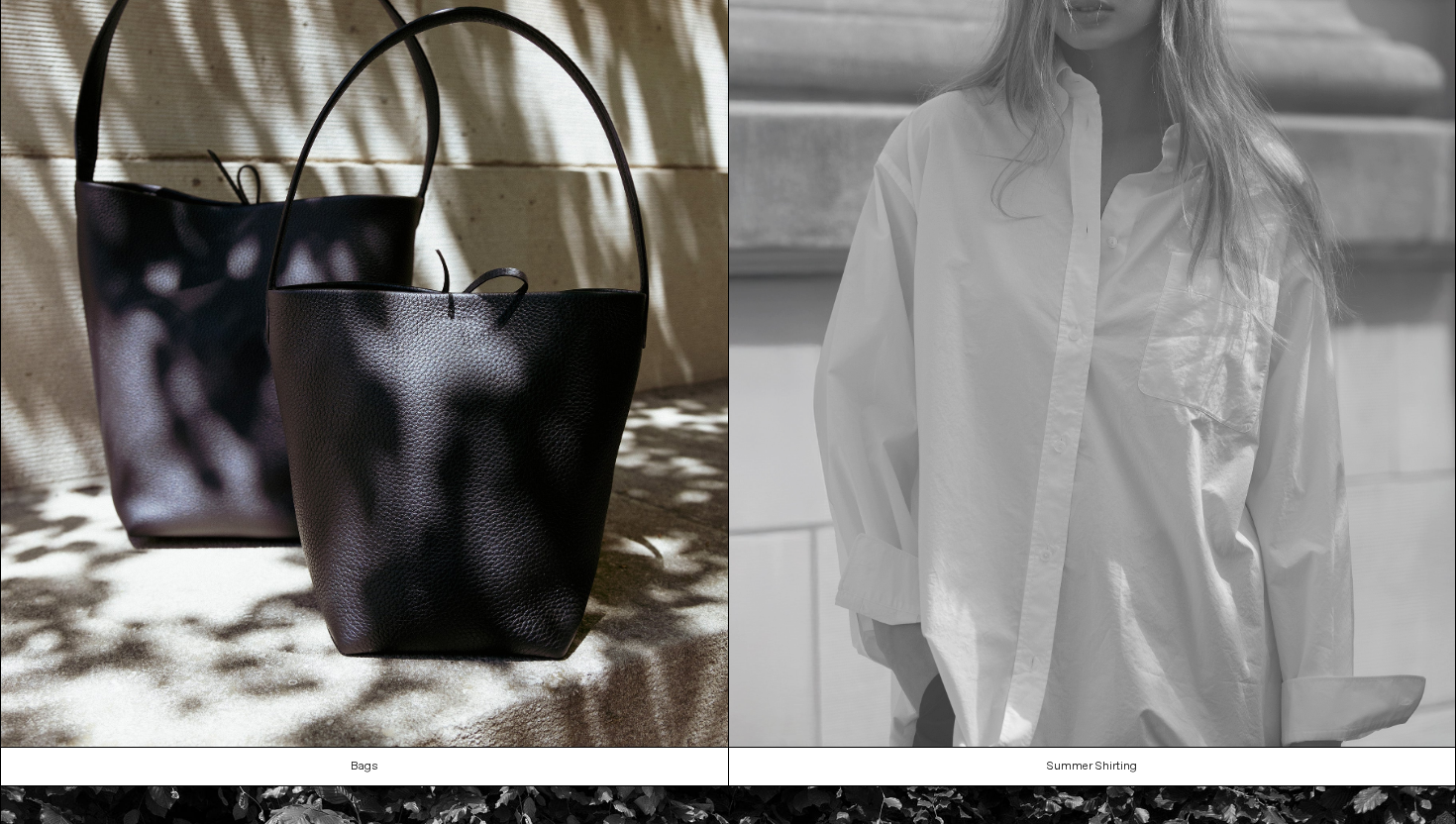 scroll, scrollTop: 0, scrollLeft: 0, axis: both 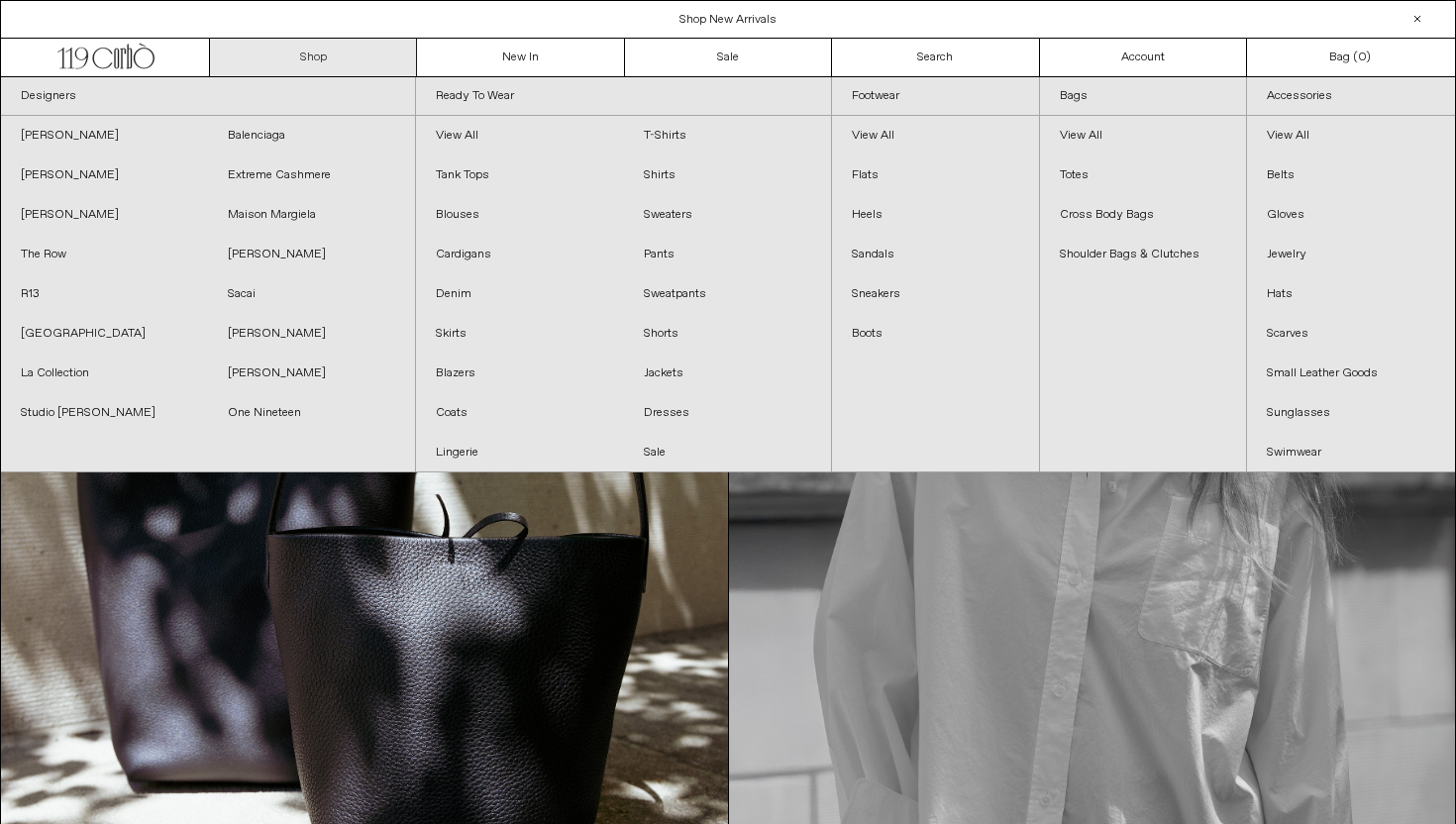 click on "Shop" at bounding box center [313, 57] 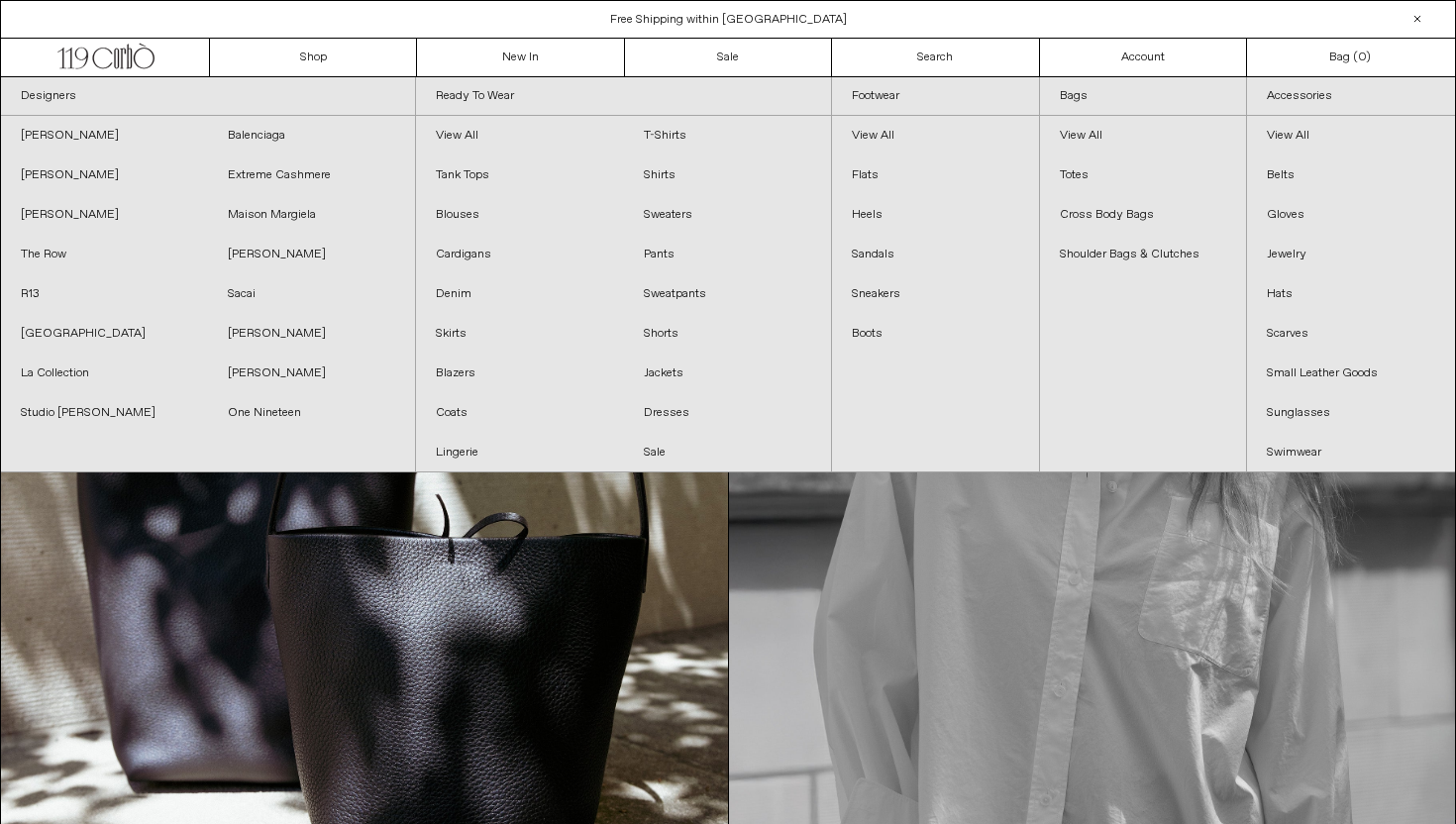 scroll, scrollTop: 0, scrollLeft: 0, axis: both 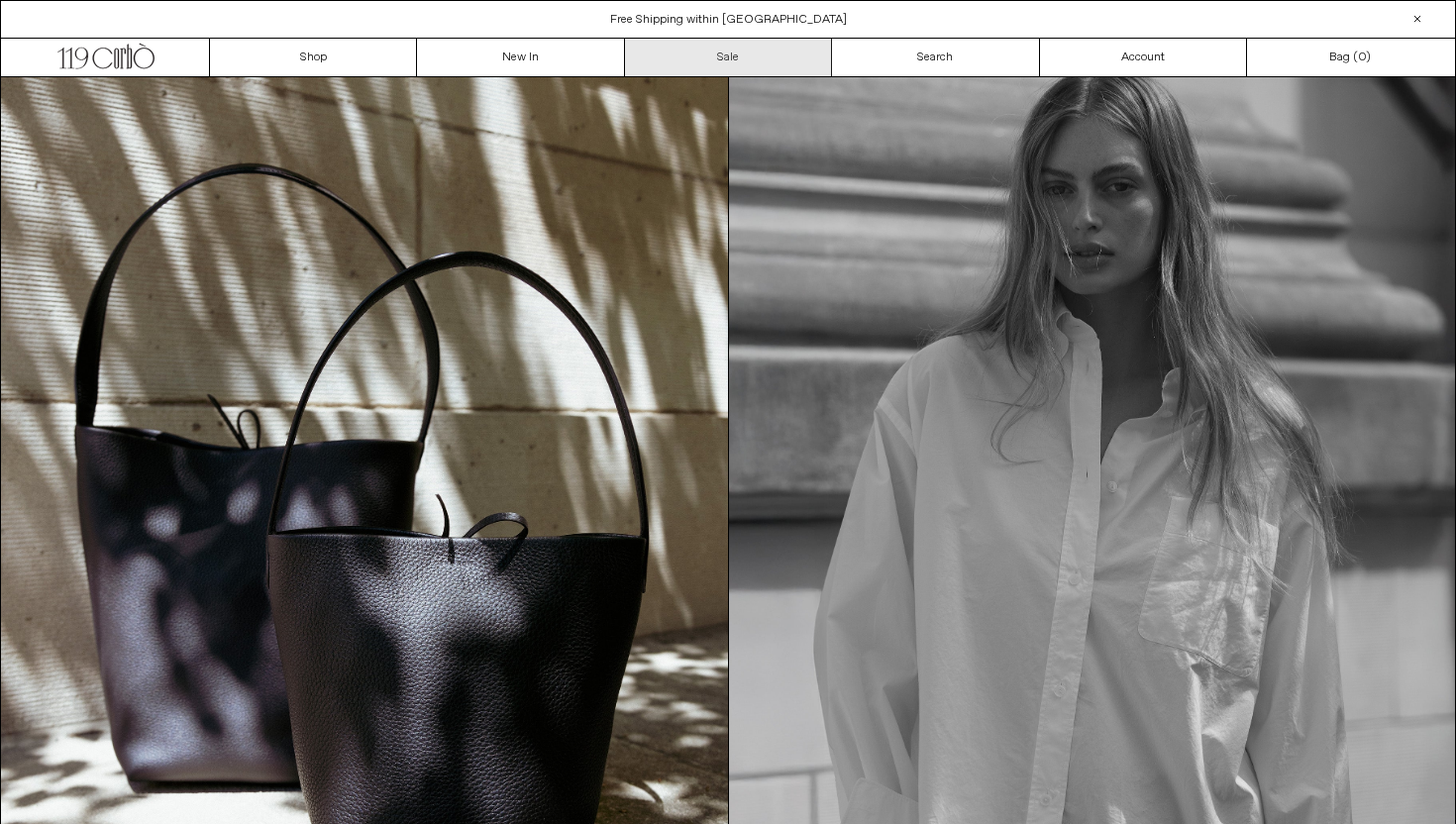 click on "Sale" at bounding box center [728, 57] 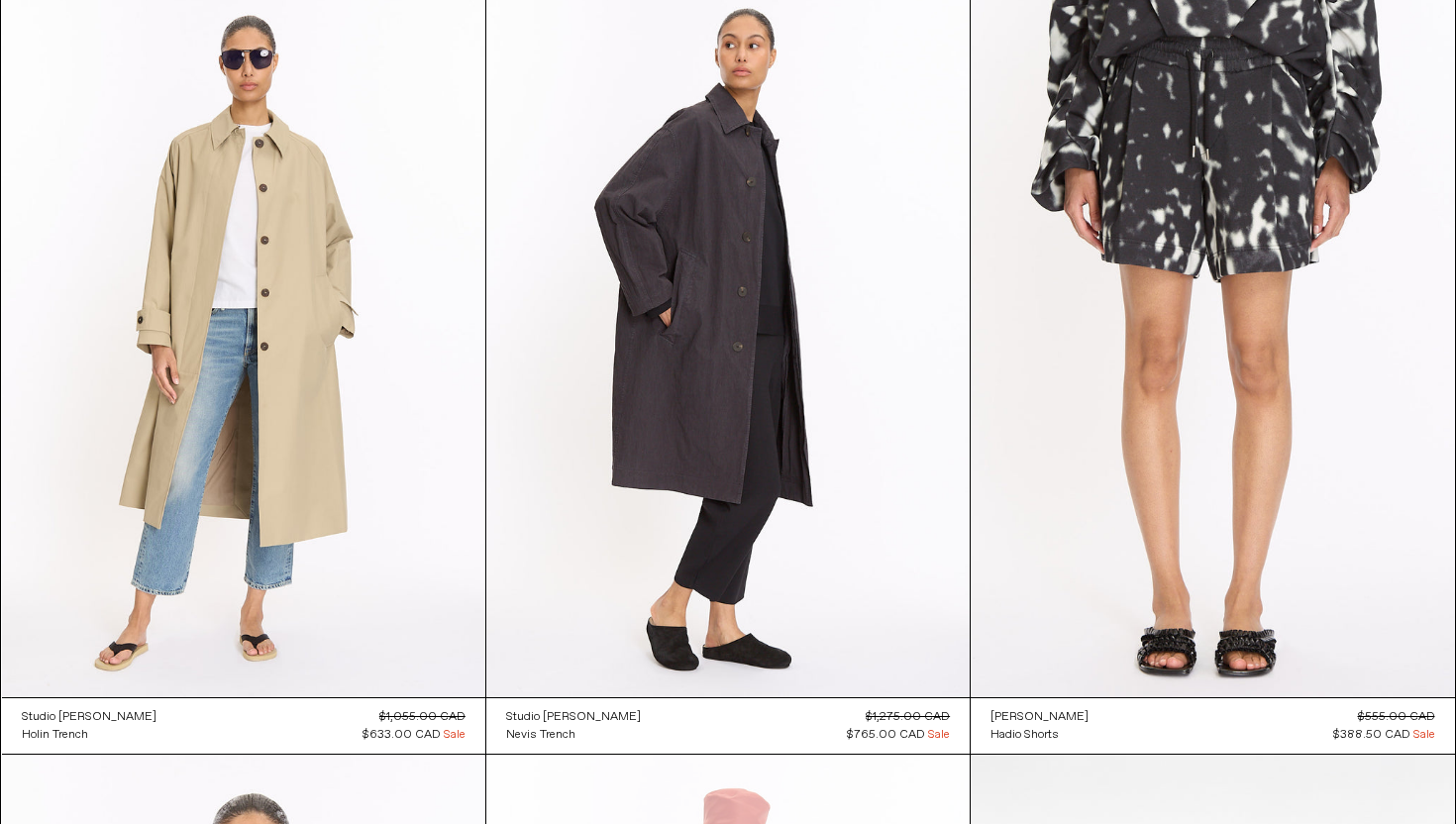 scroll, scrollTop: 974, scrollLeft: 0, axis: vertical 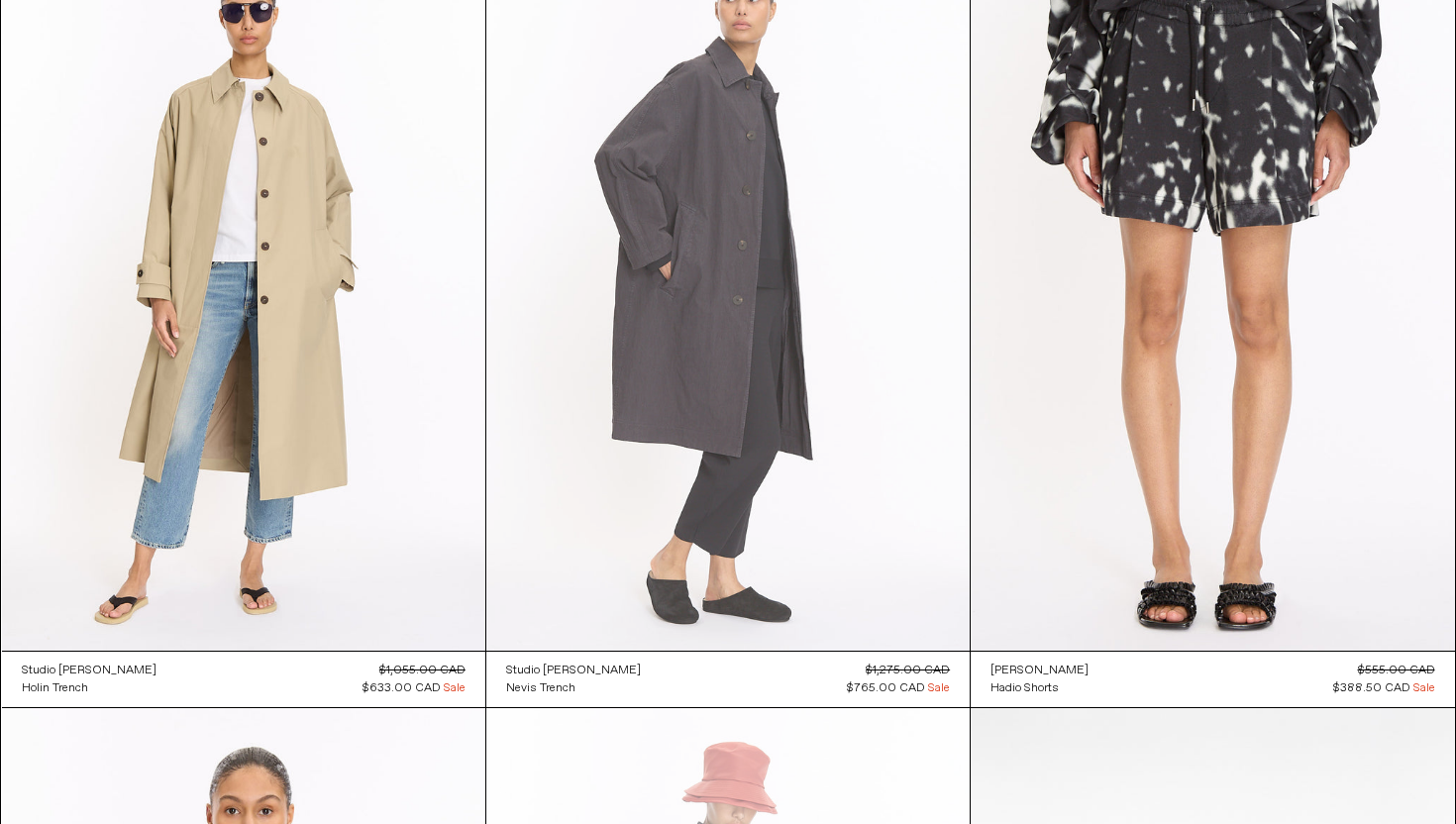click at bounding box center [728, 288] 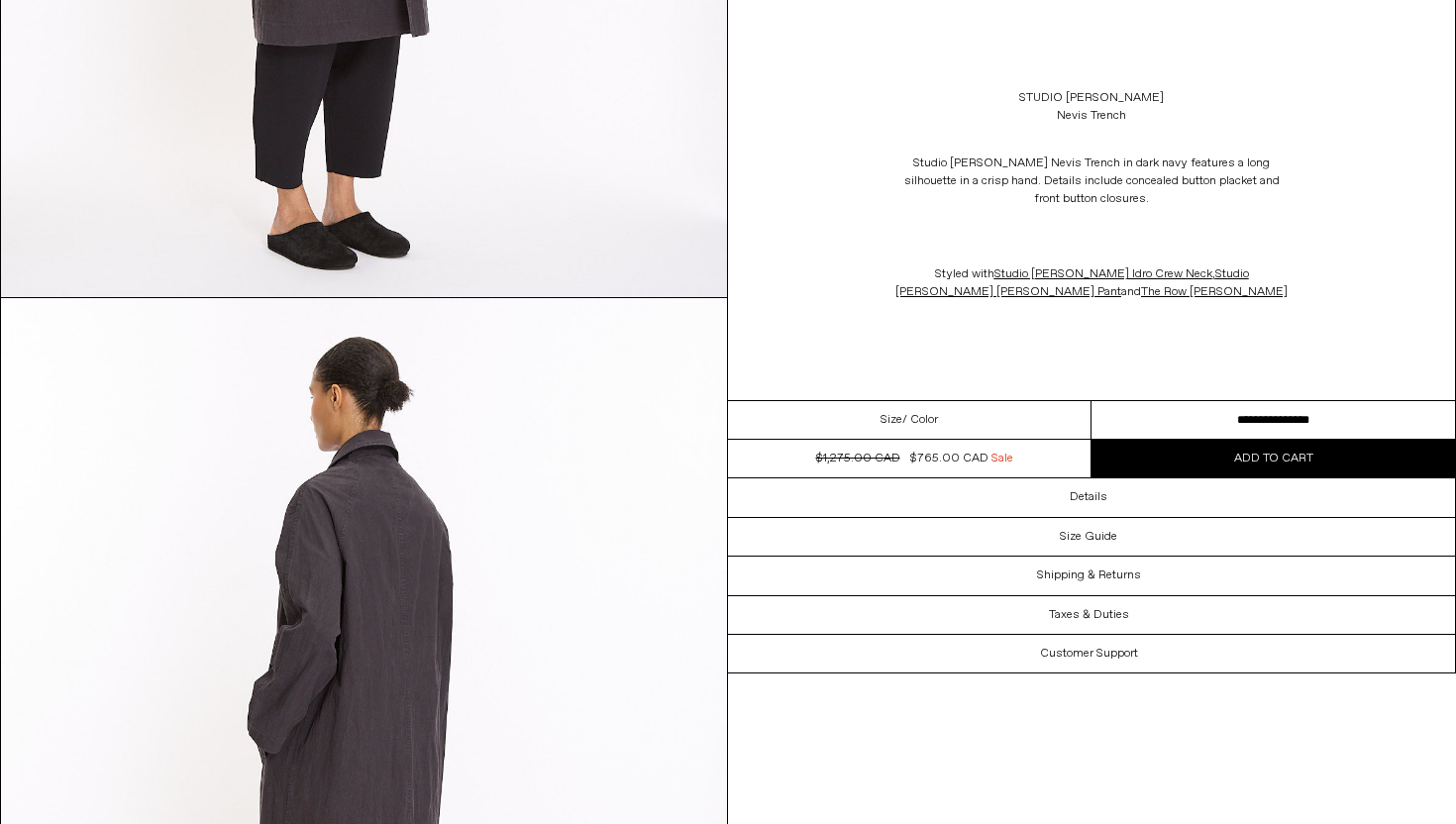 scroll, scrollTop: 2595, scrollLeft: 0, axis: vertical 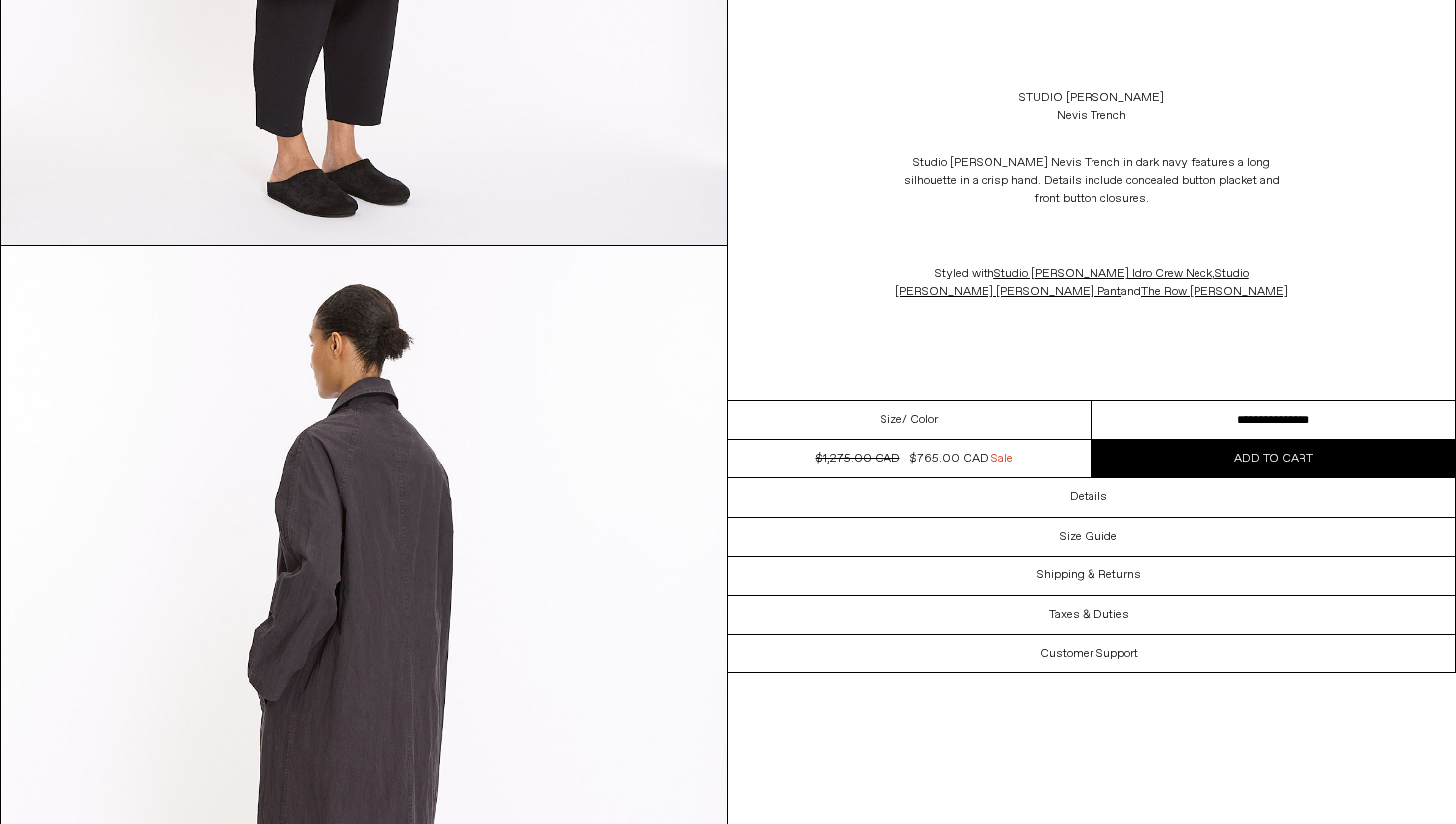 click on "**********" at bounding box center [1273, 420] 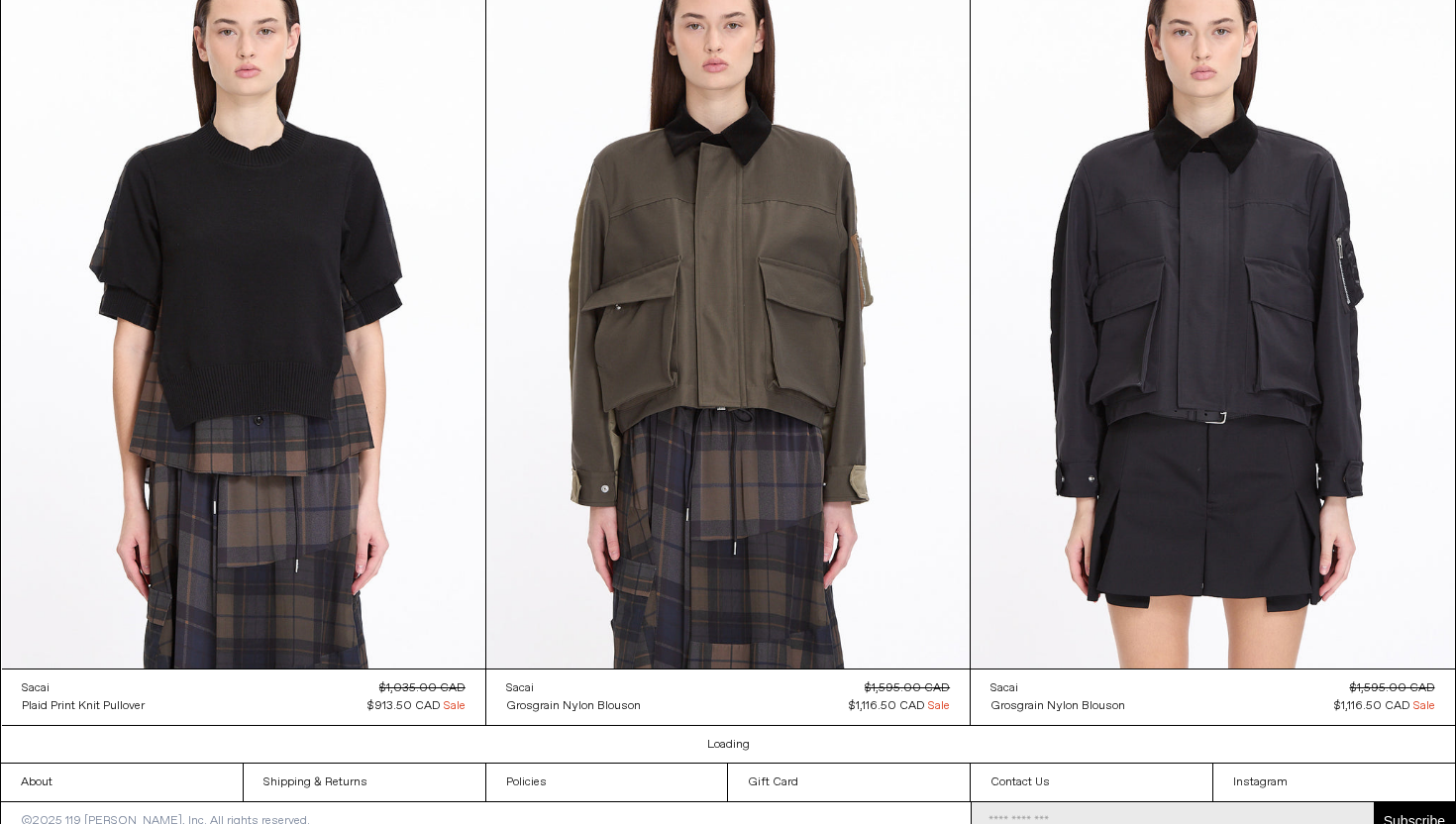 scroll, scrollTop: 5669, scrollLeft: 0, axis: vertical 